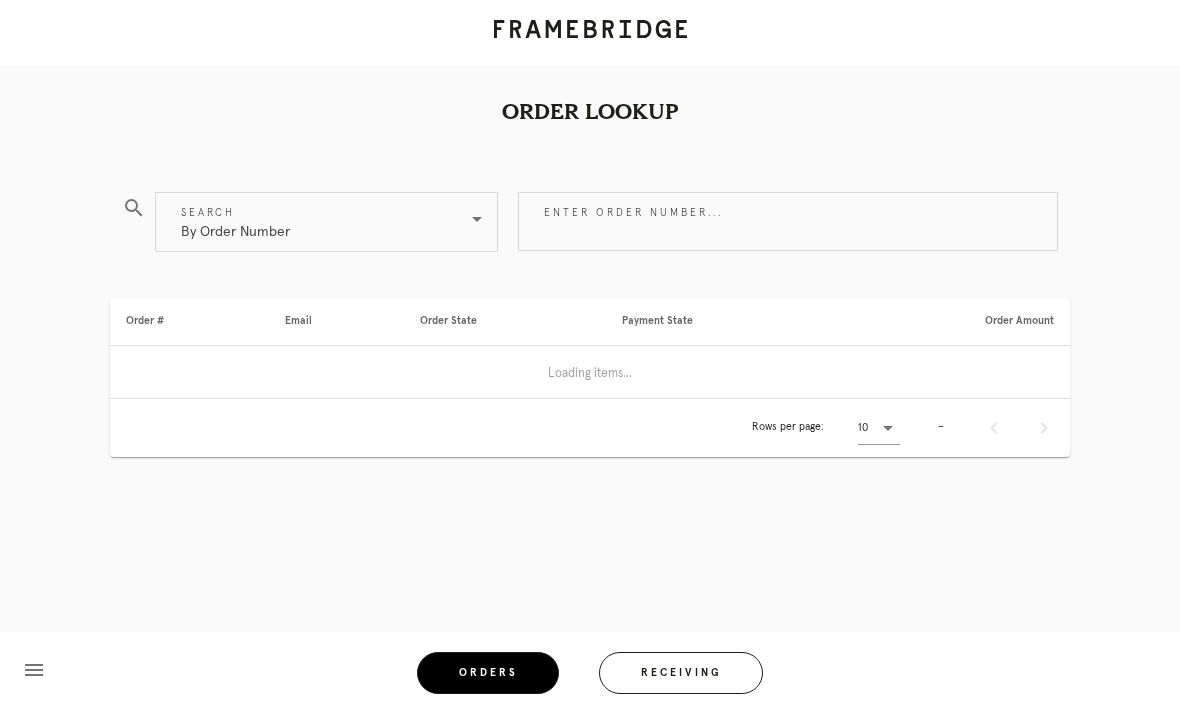 scroll, scrollTop: 0, scrollLeft: 0, axis: both 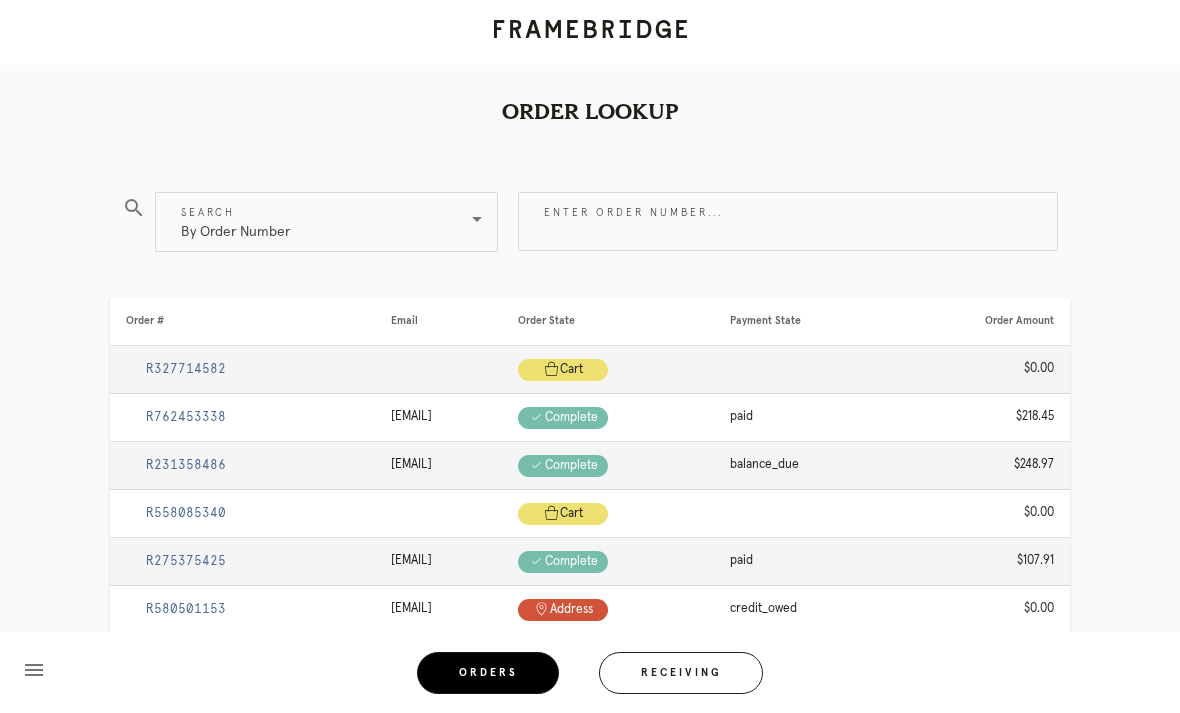 click at bounding box center (477, 219) 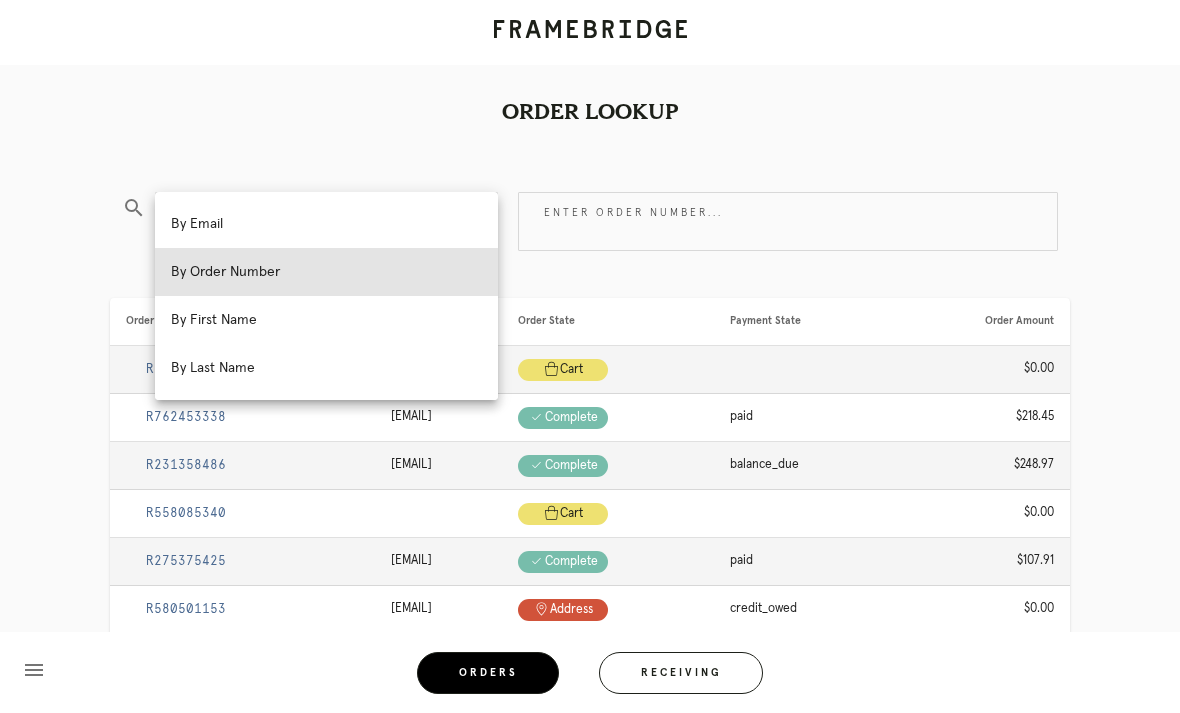 click on "Enter order number..." at bounding box center (788, 221) 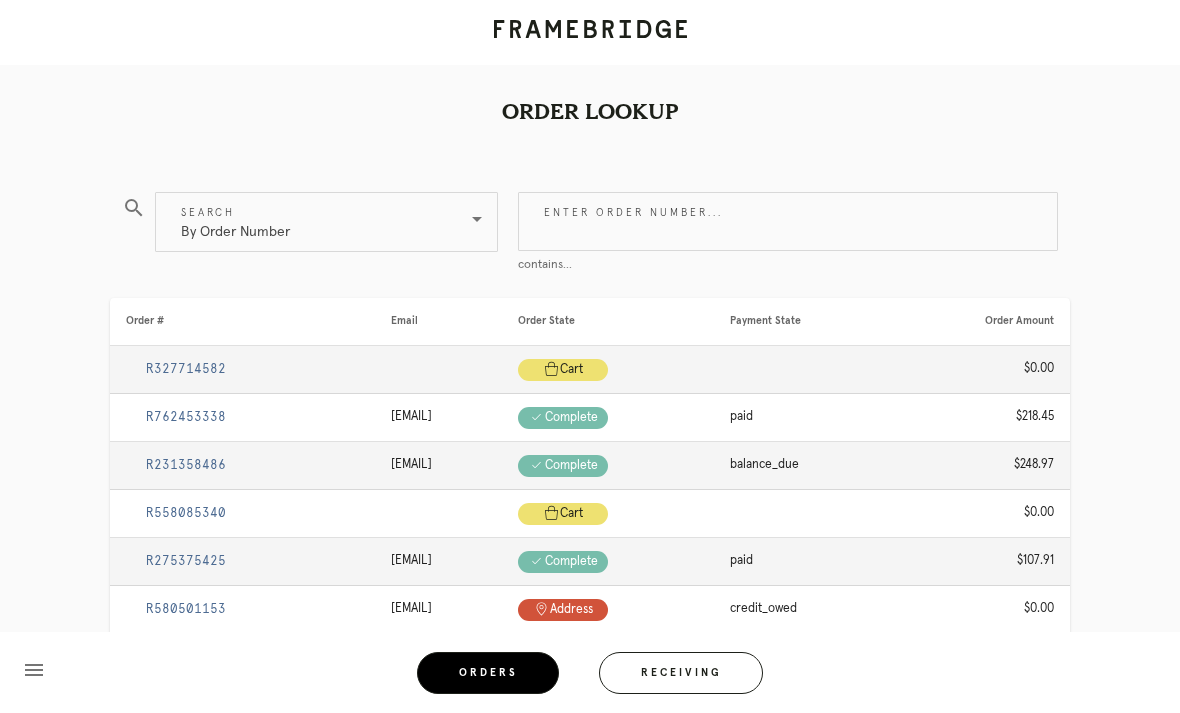 click at bounding box center (477, 219) 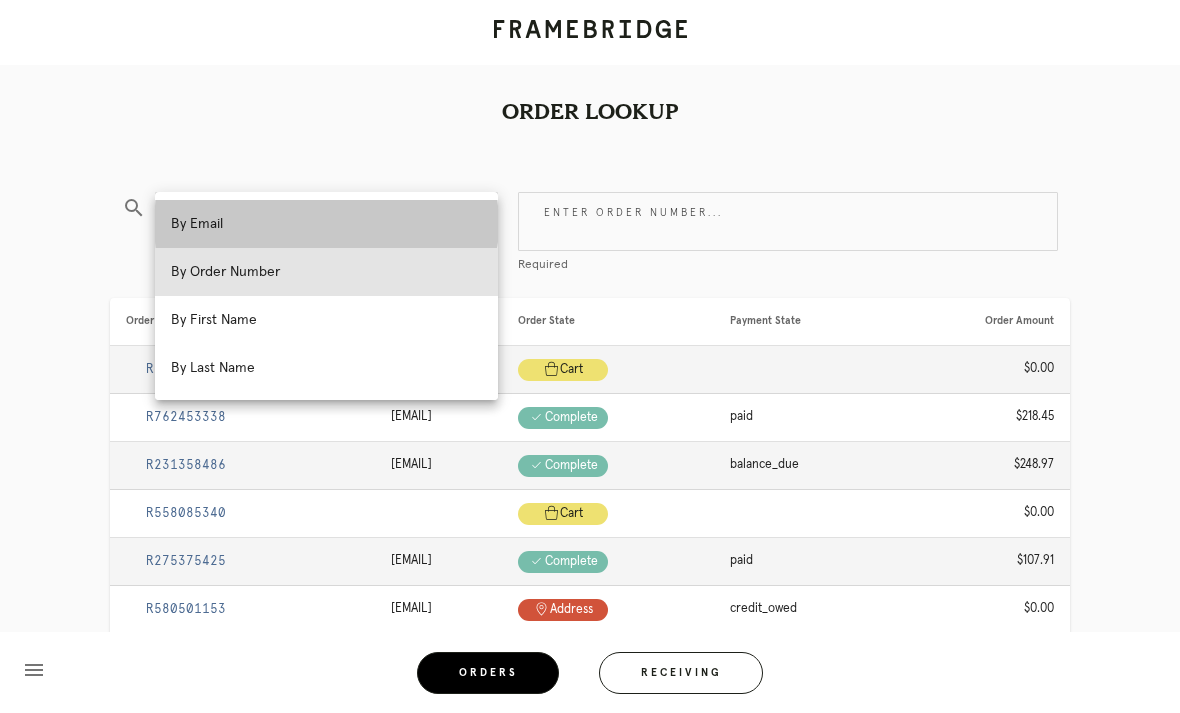 click on "By Email" at bounding box center [326, 224] 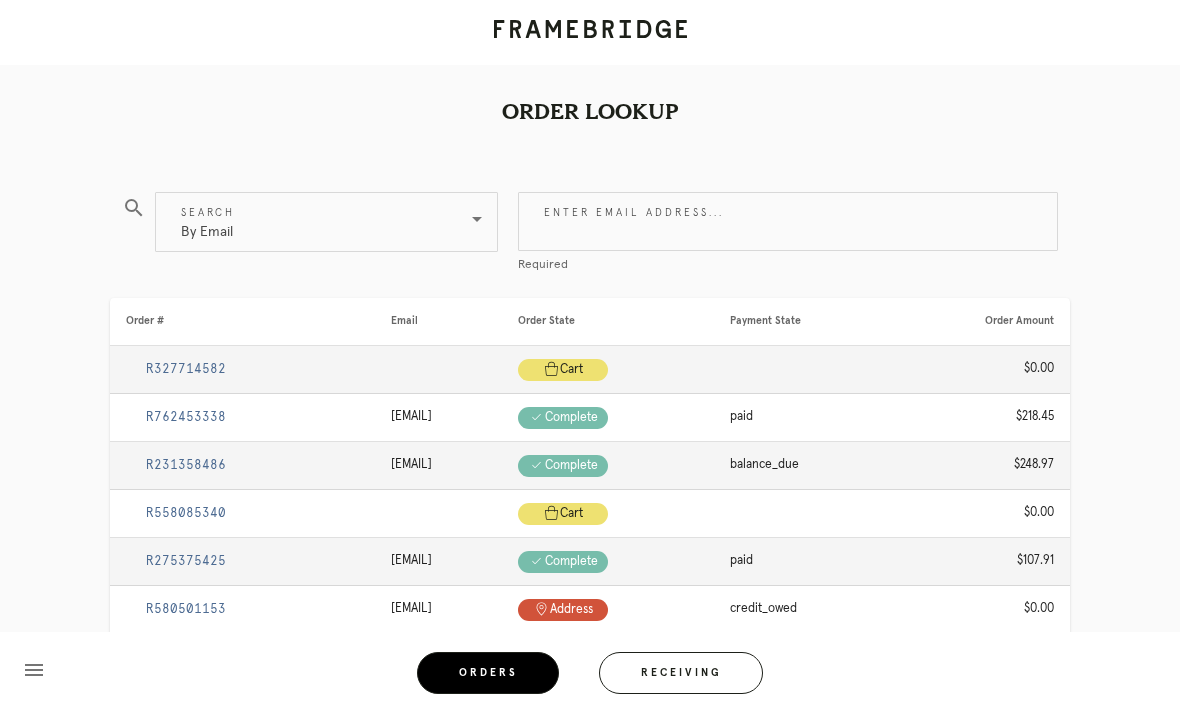 click on "By Email" at bounding box center [207, 222] 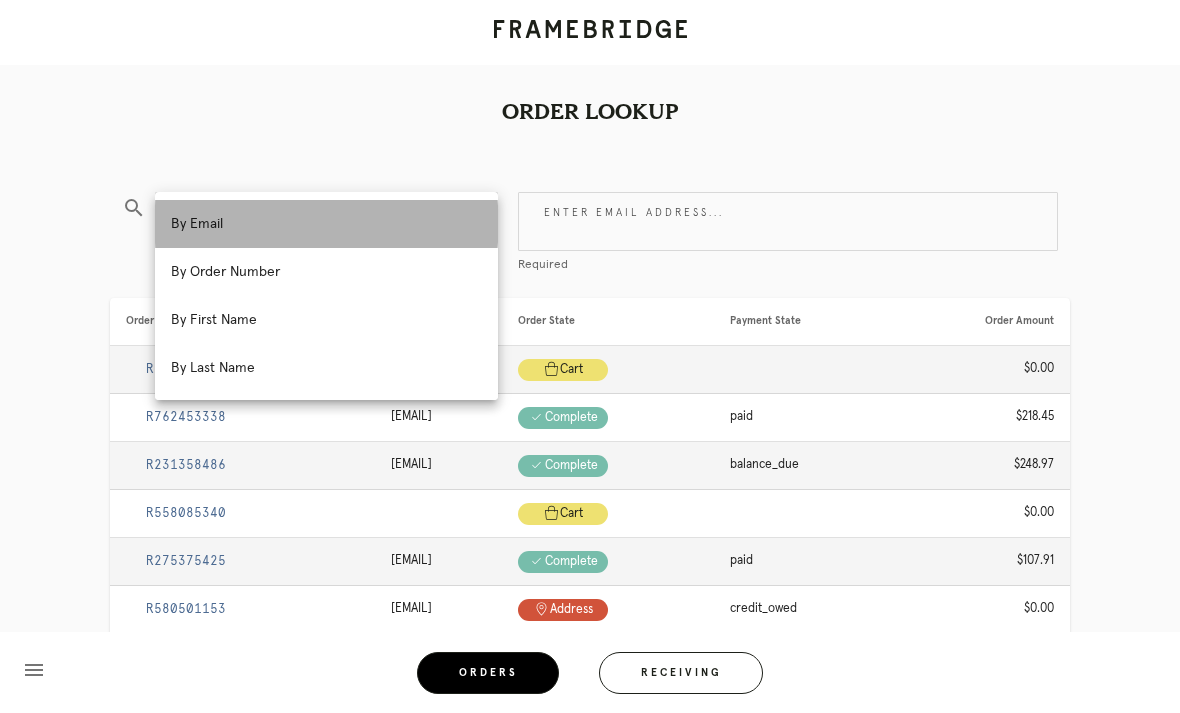 click on "By Email" at bounding box center [326, 224] 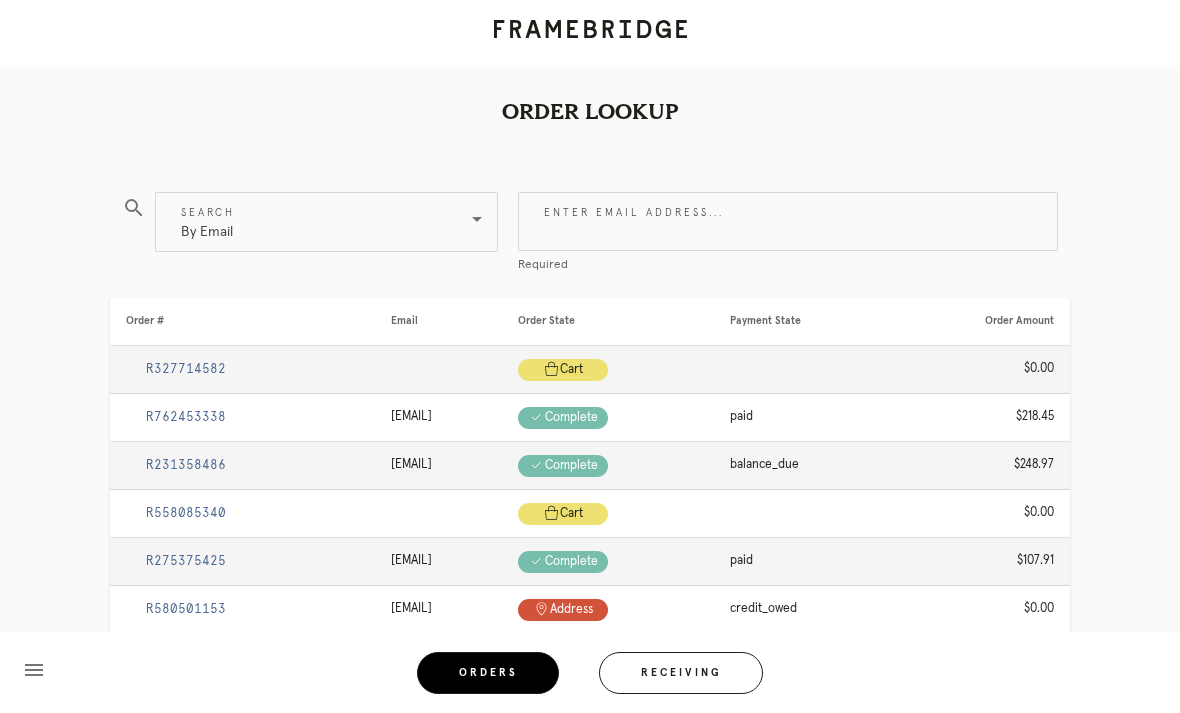 click on "Enter email address..." at bounding box center (788, 221) 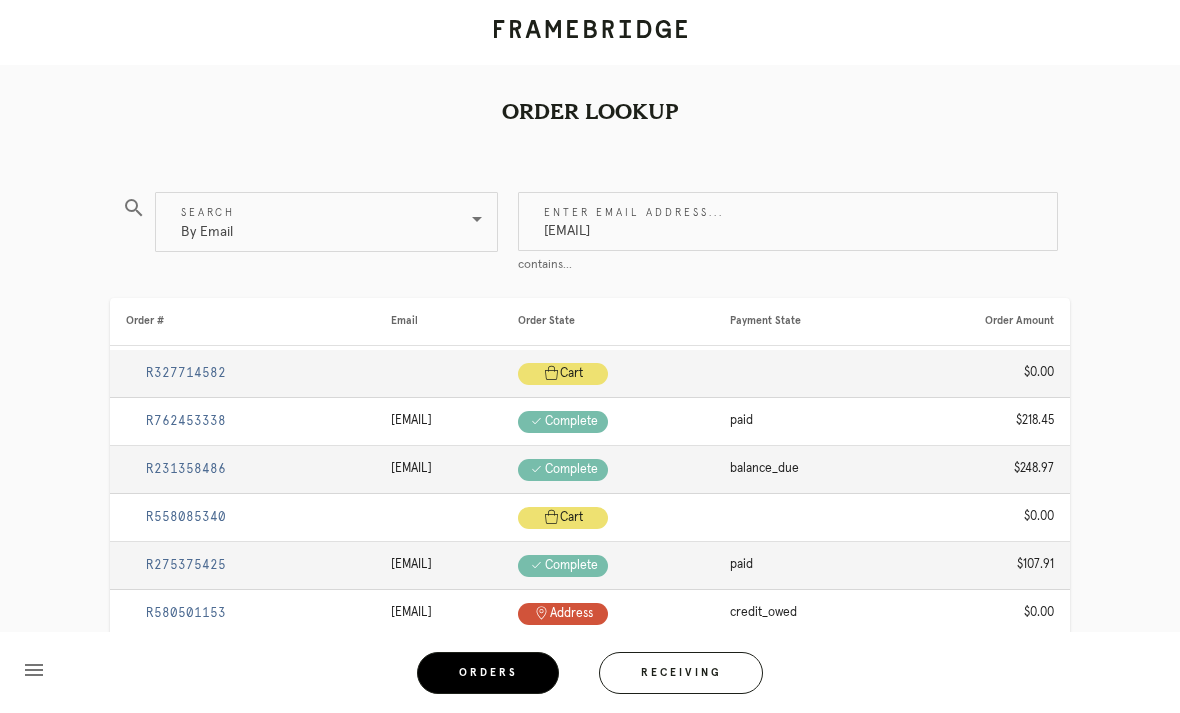 type on "[EMAIL]" 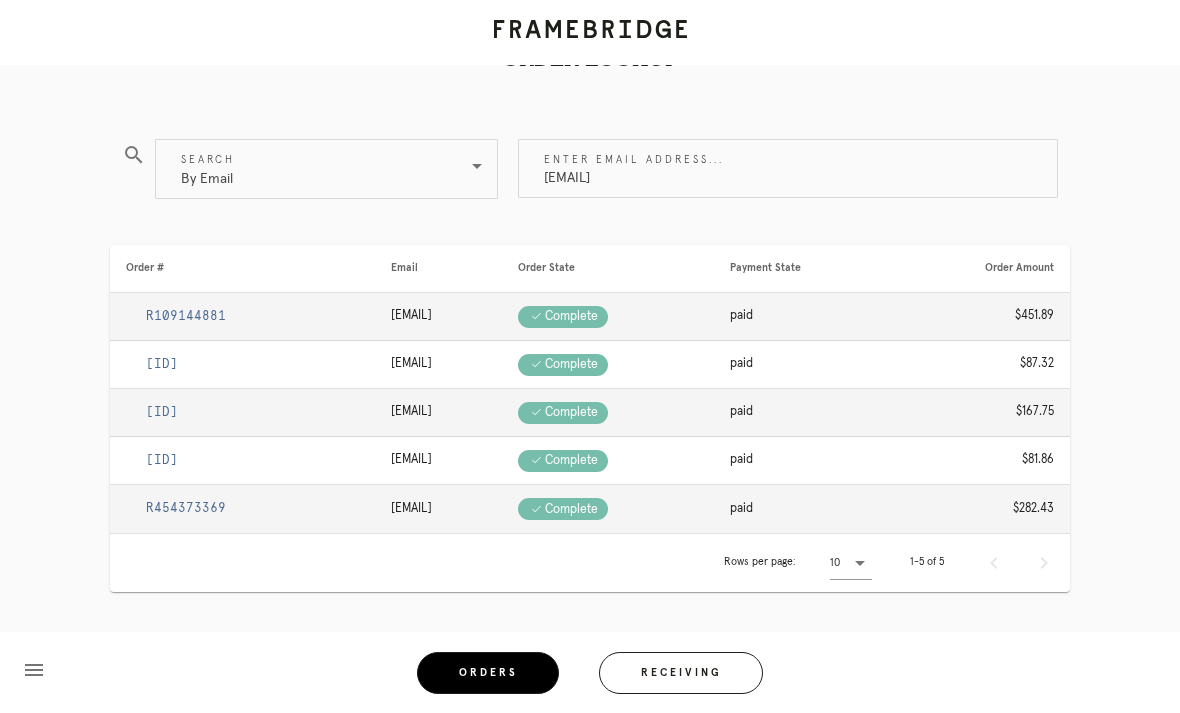 scroll, scrollTop: 59, scrollLeft: 0, axis: vertical 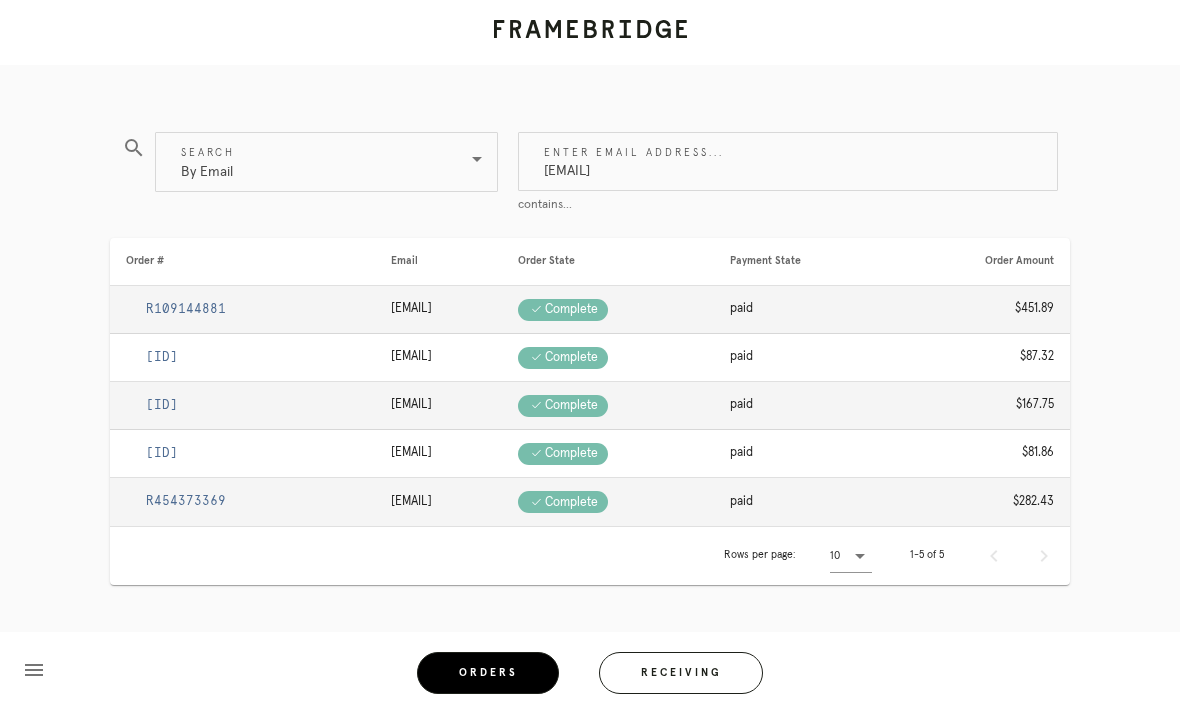 click on "$282.43" at bounding box center [982, 502] 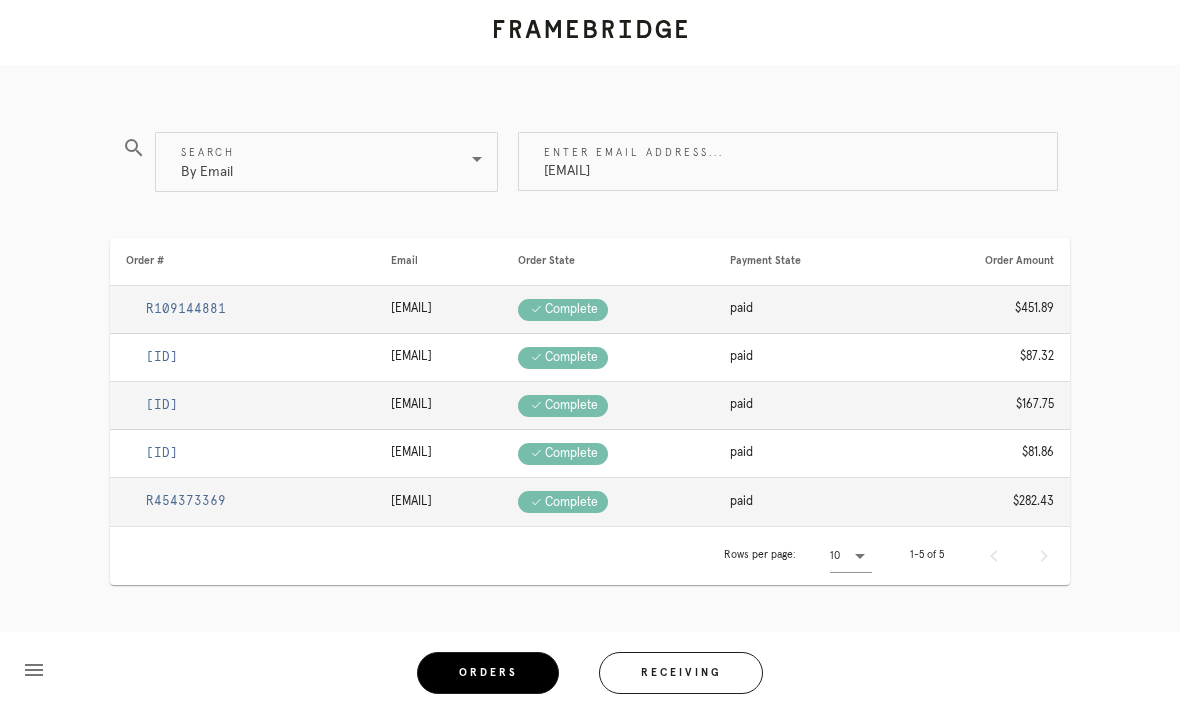 click on "R109144881" at bounding box center [186, 309] 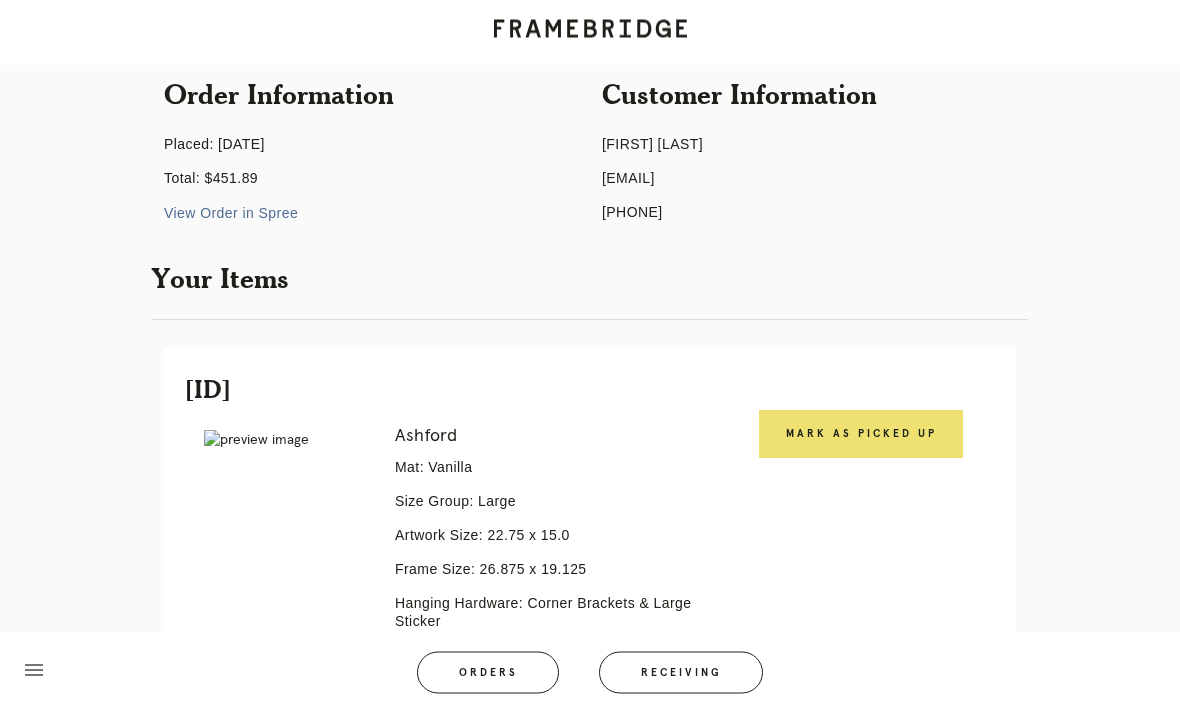 scroll, scrollTop: 0, scrollLeft: 0, axis: both 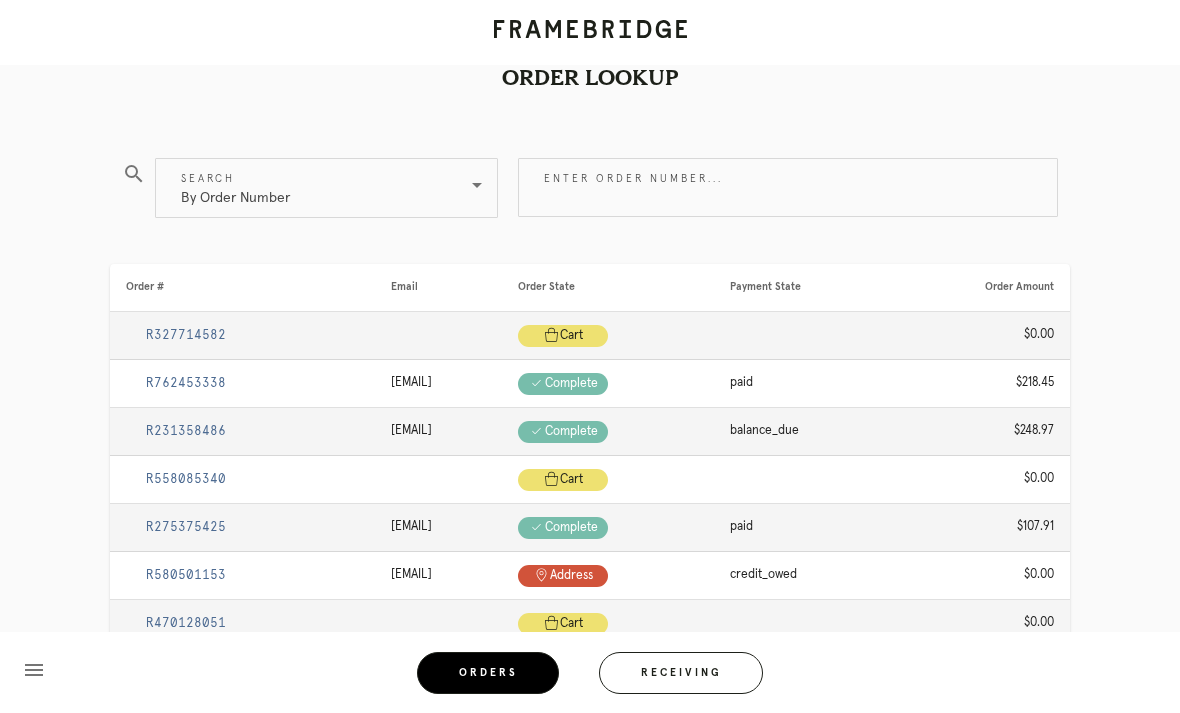 click on "By Order Number" at bounding box center (235, 188) 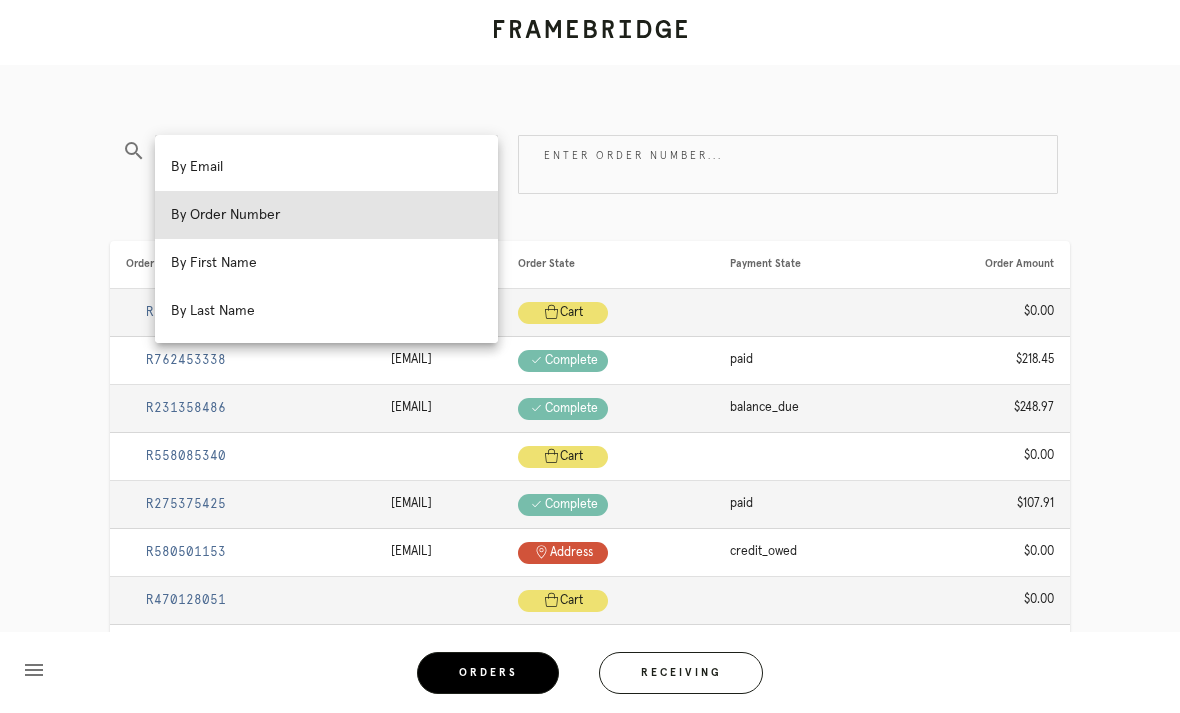 scroll, scrollTop: 45, scrollLeft: 0, axis: vertical 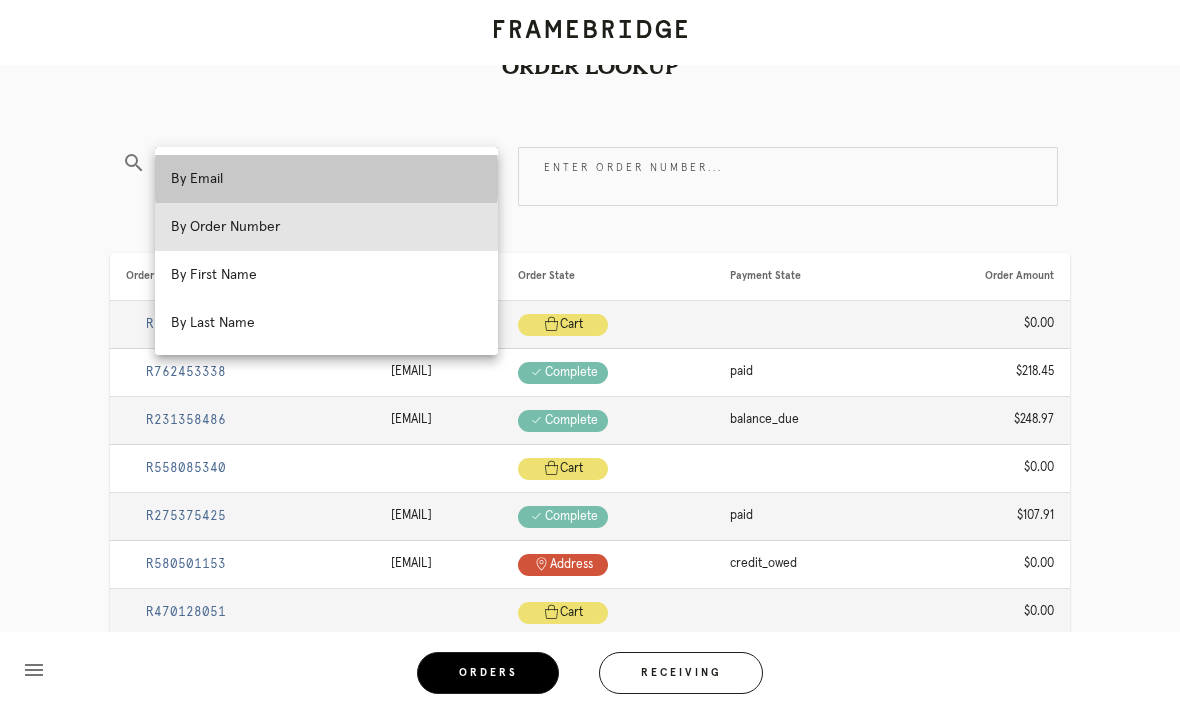 click on "By Email" at bounding box center [326, 179] 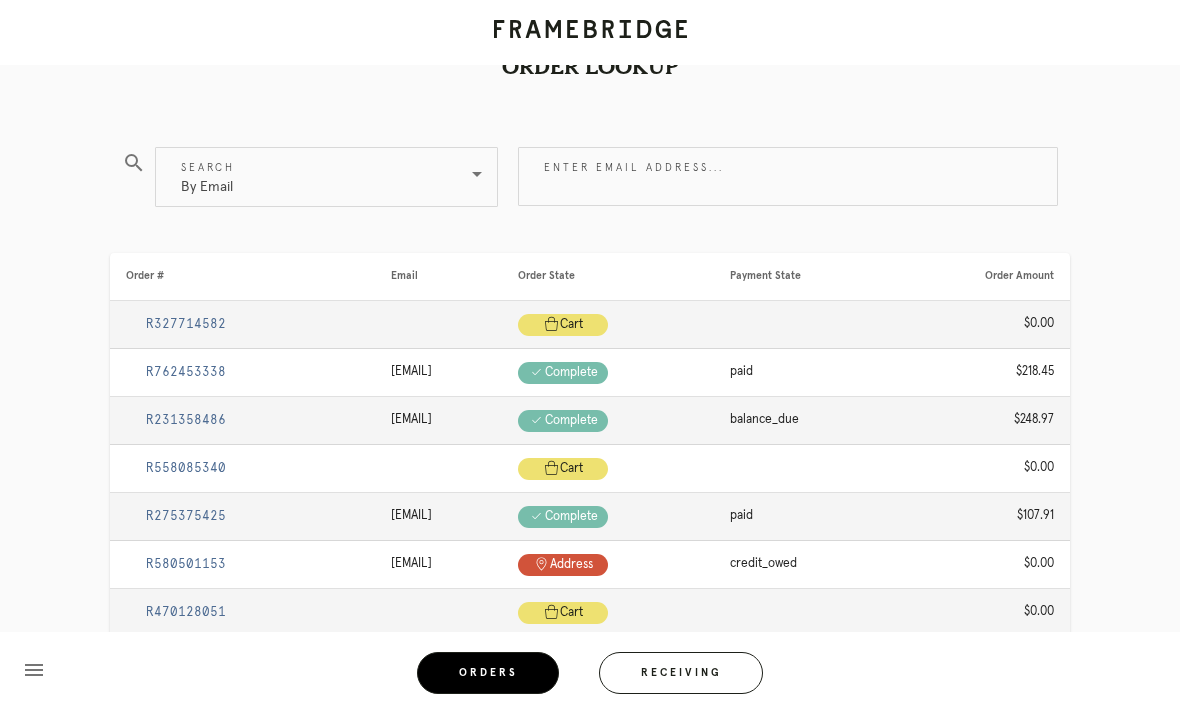 click on "Enter email address..." at bounding box center [788, 176] 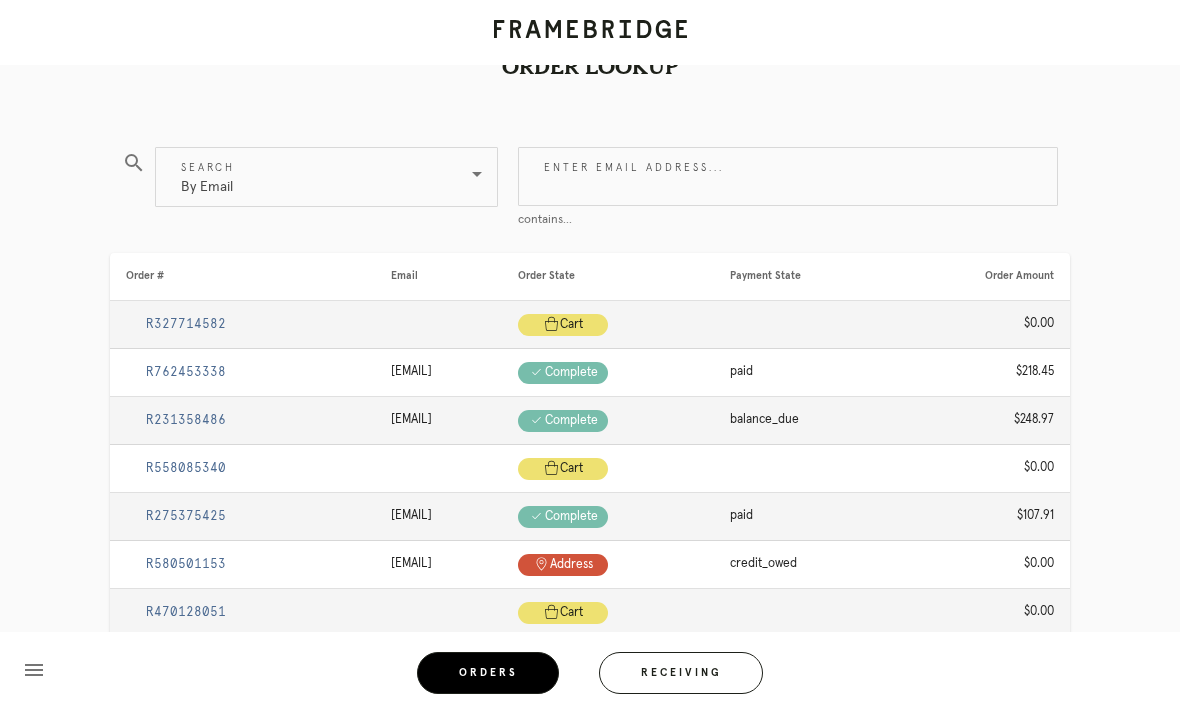 type on "O" 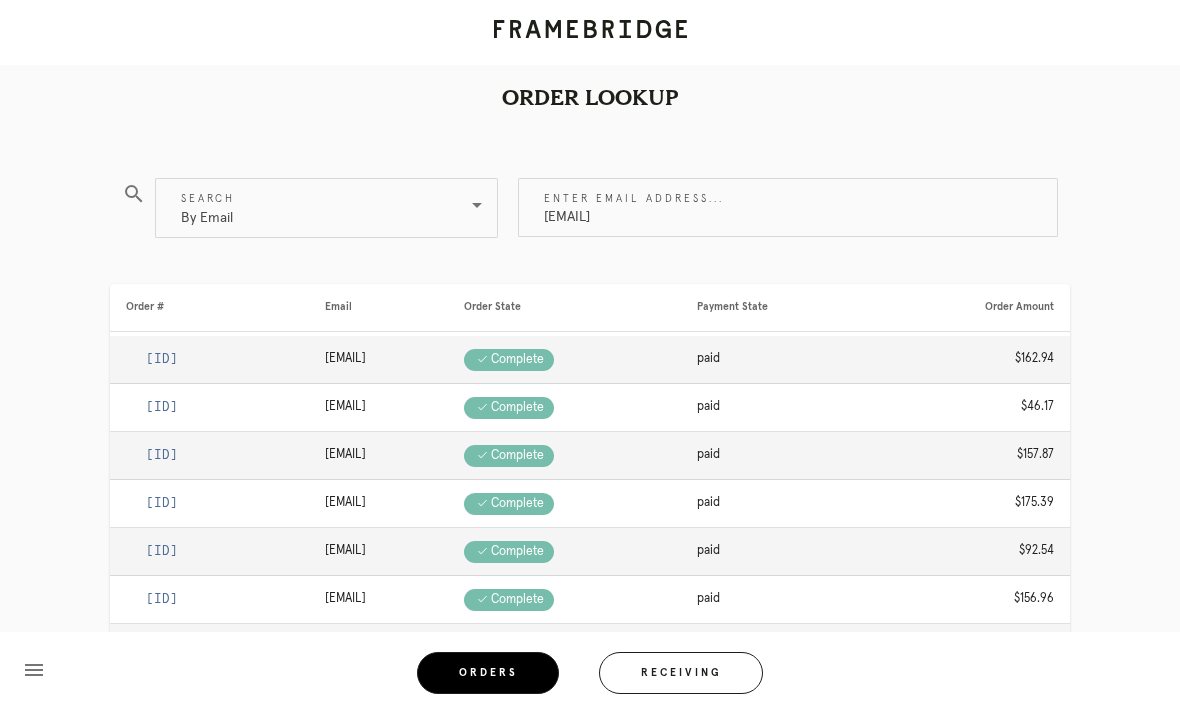 scroll, scrollTop: 15, scrollLeft: 0, axis: vertical 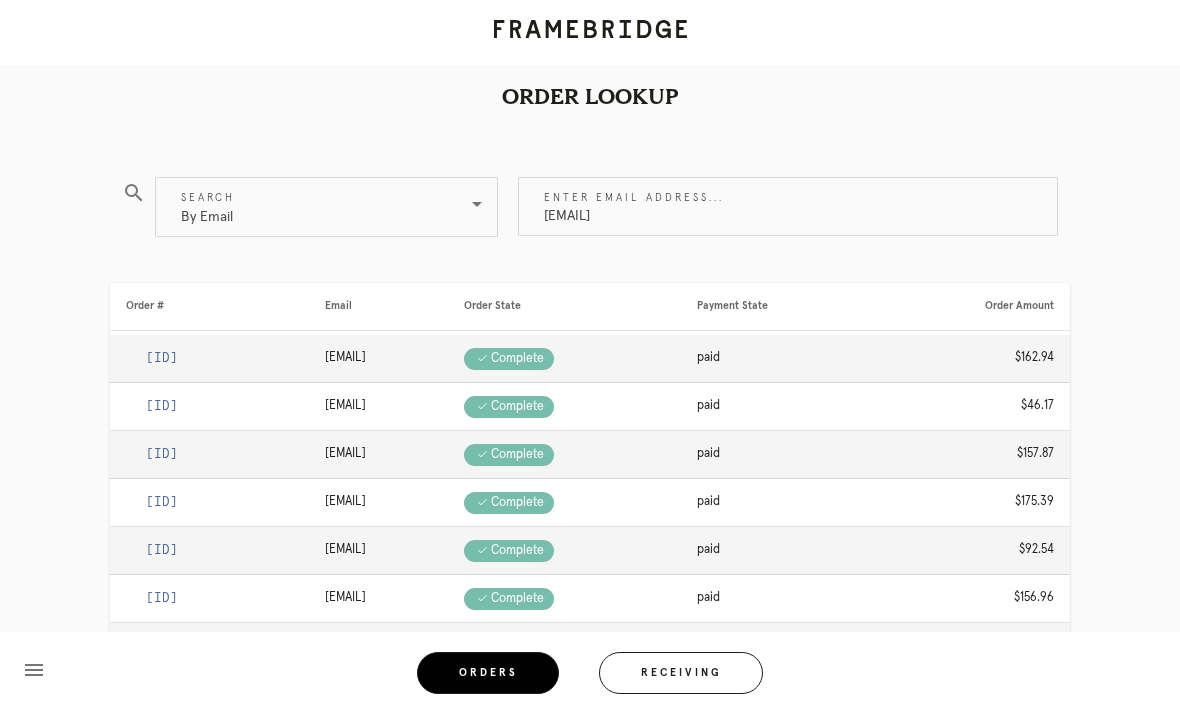 click on "[EMAIL]" at bounding box center (788, 206) 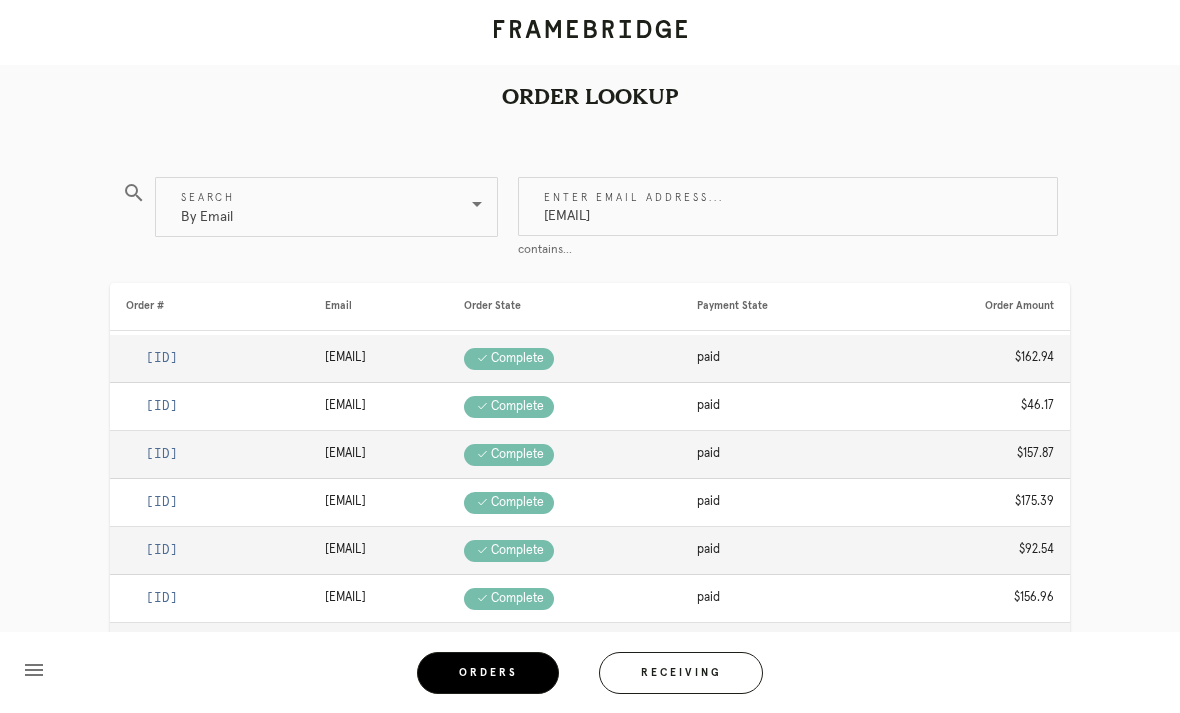 type on "[EMAIL]" 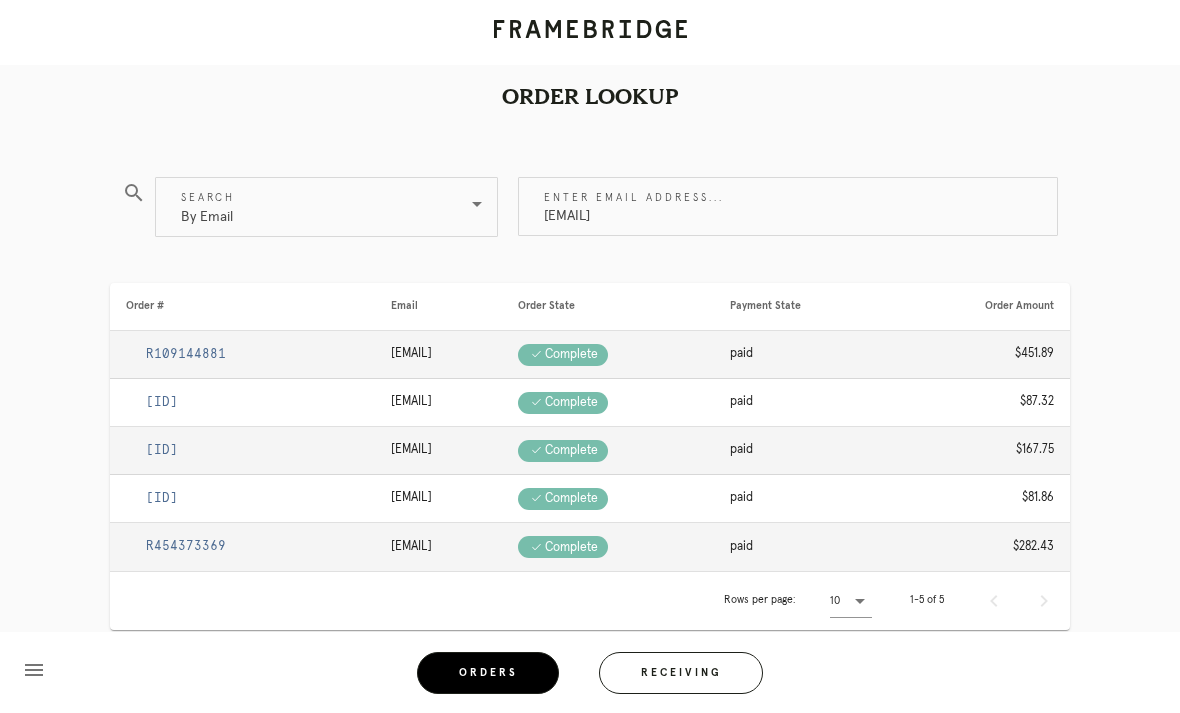 click on "R109144881" at bounding box center [242, 355] 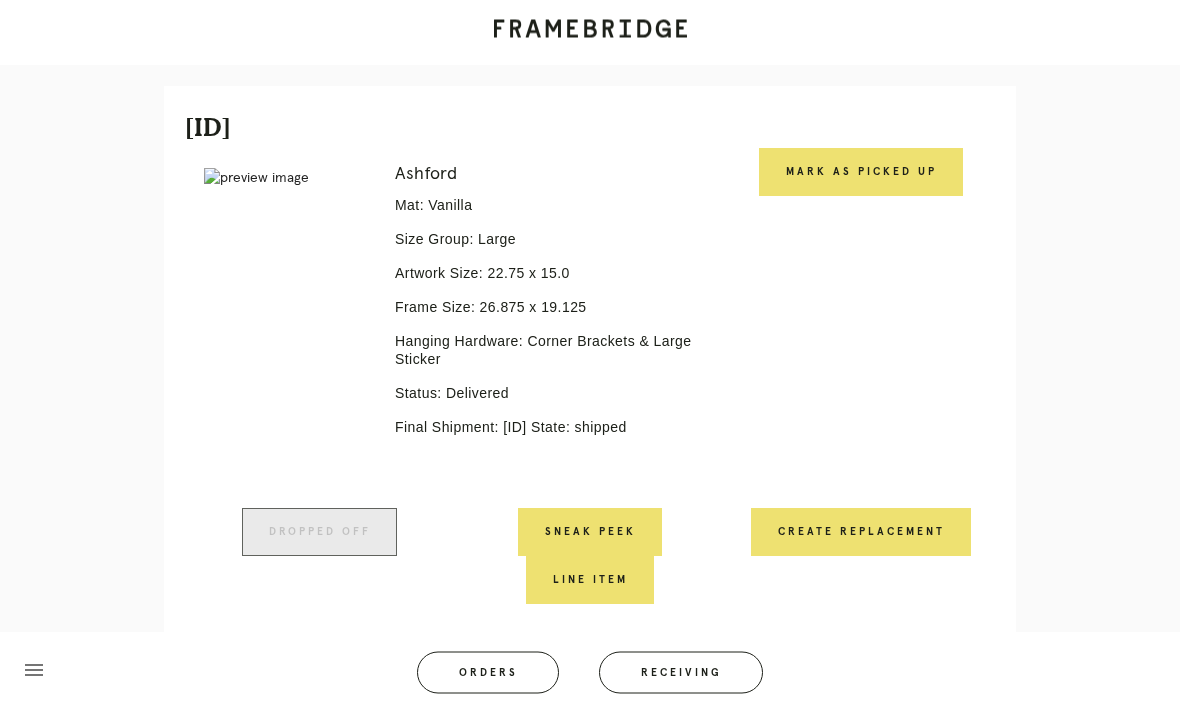 scroll, scrollTop: 447, scrollLeft: 0, axis: vertical 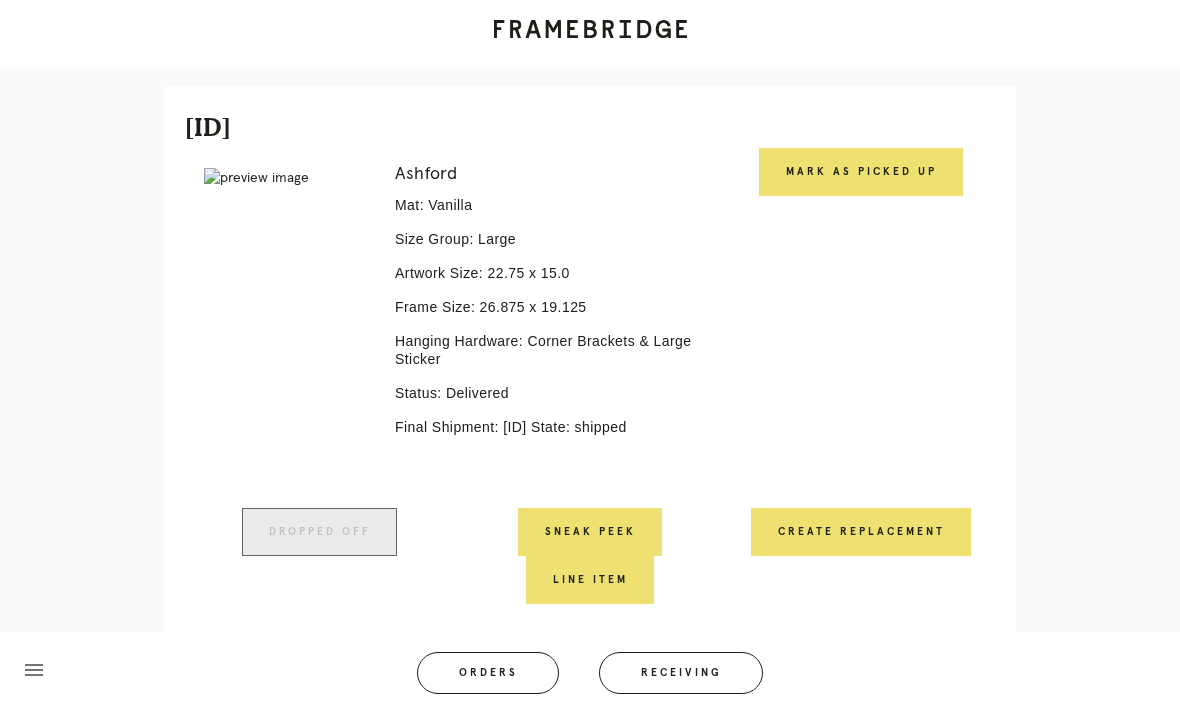 click on "Create Replacement" at bounding box center (861, 532) 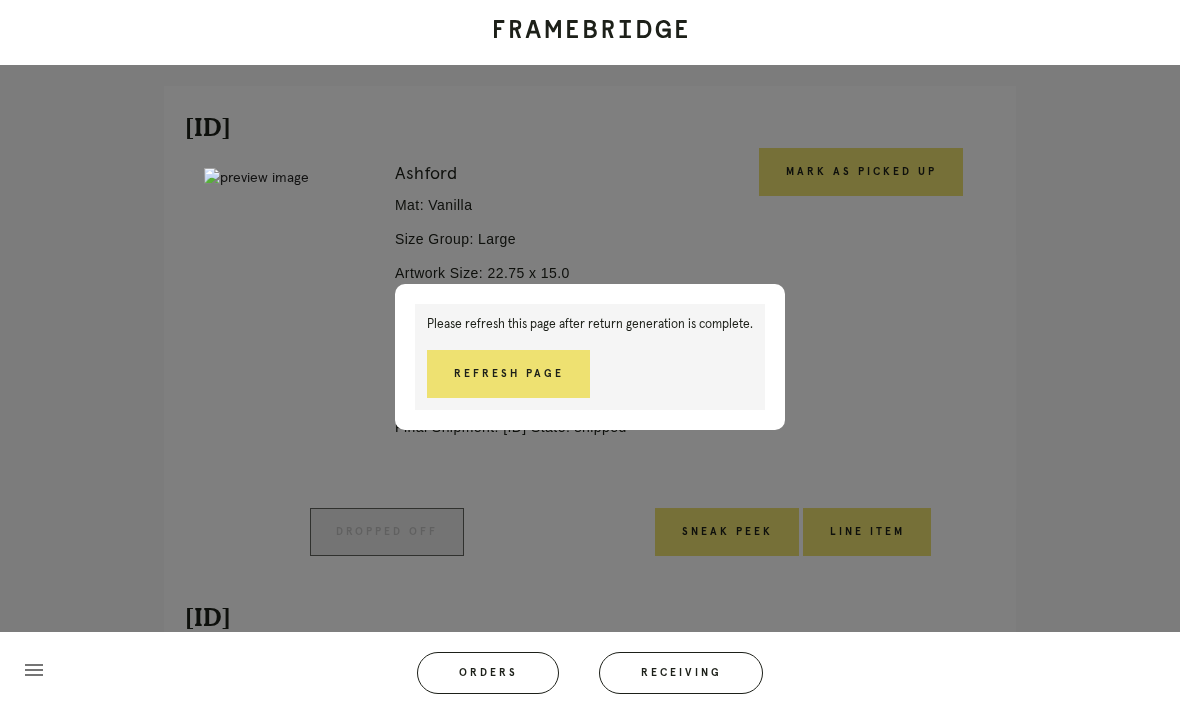 click on "Refresh Page" at bounding box center [508, 374] 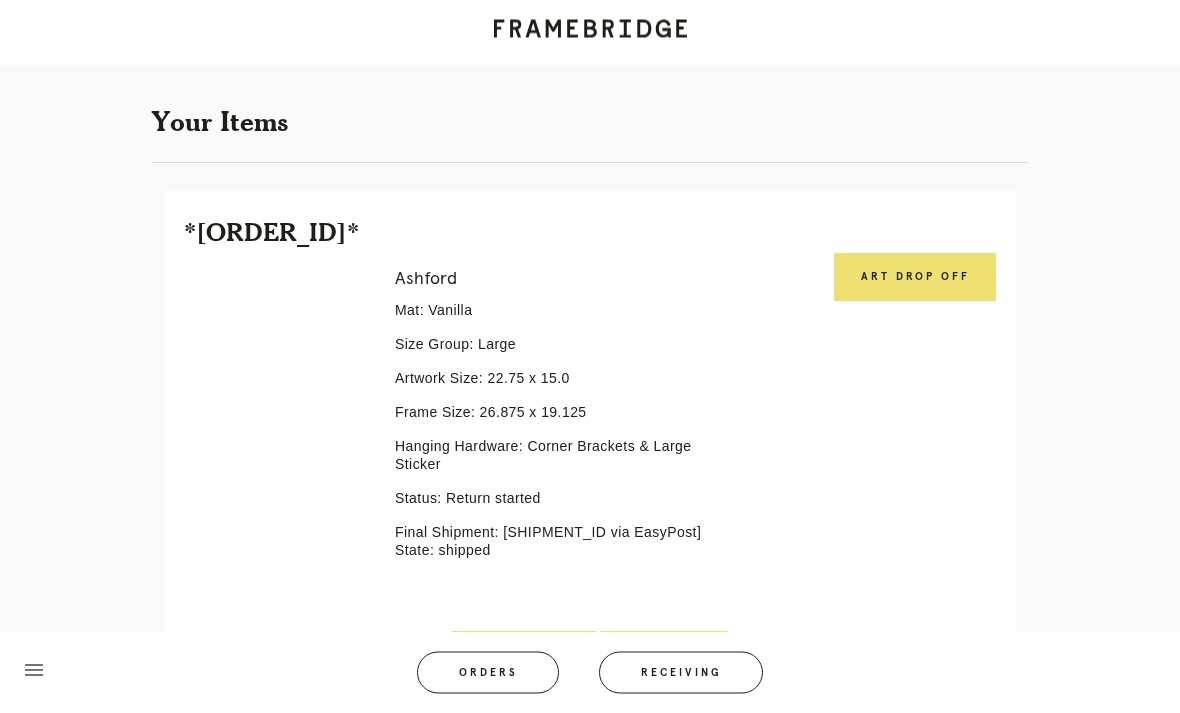 scroll, scrollTop: 340, scrollLeft: 0, axis: vertical 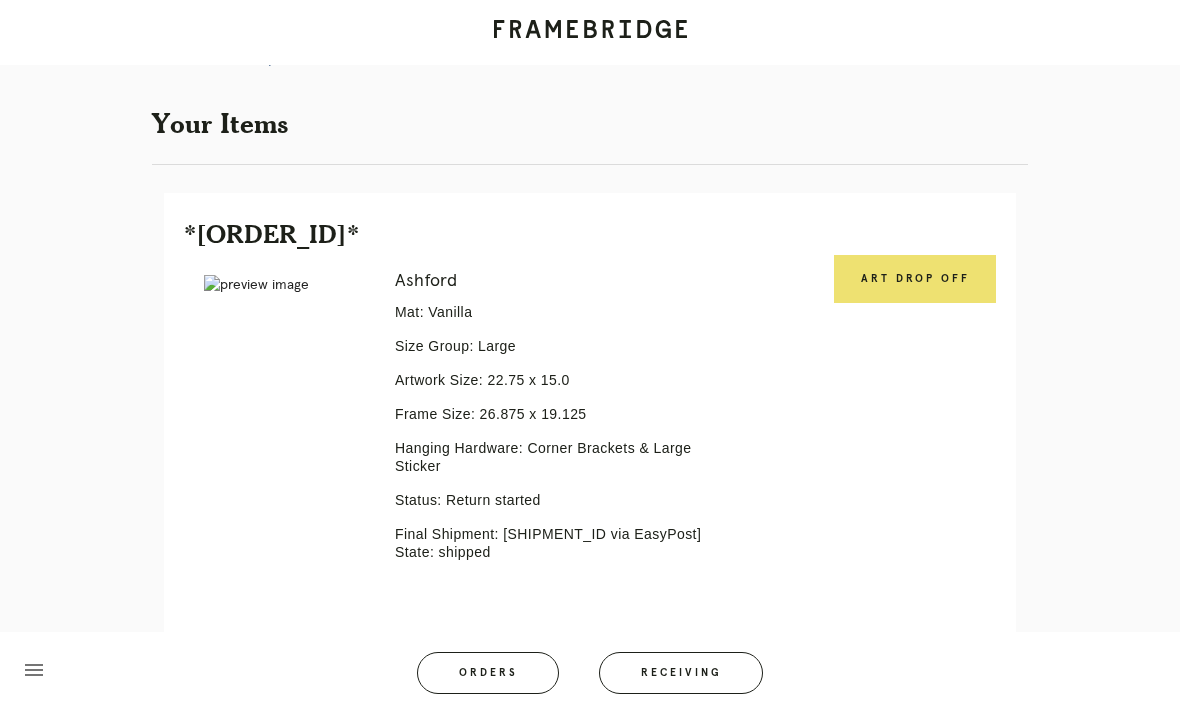 click on "Art drop off" at bounding box center (915, 279) 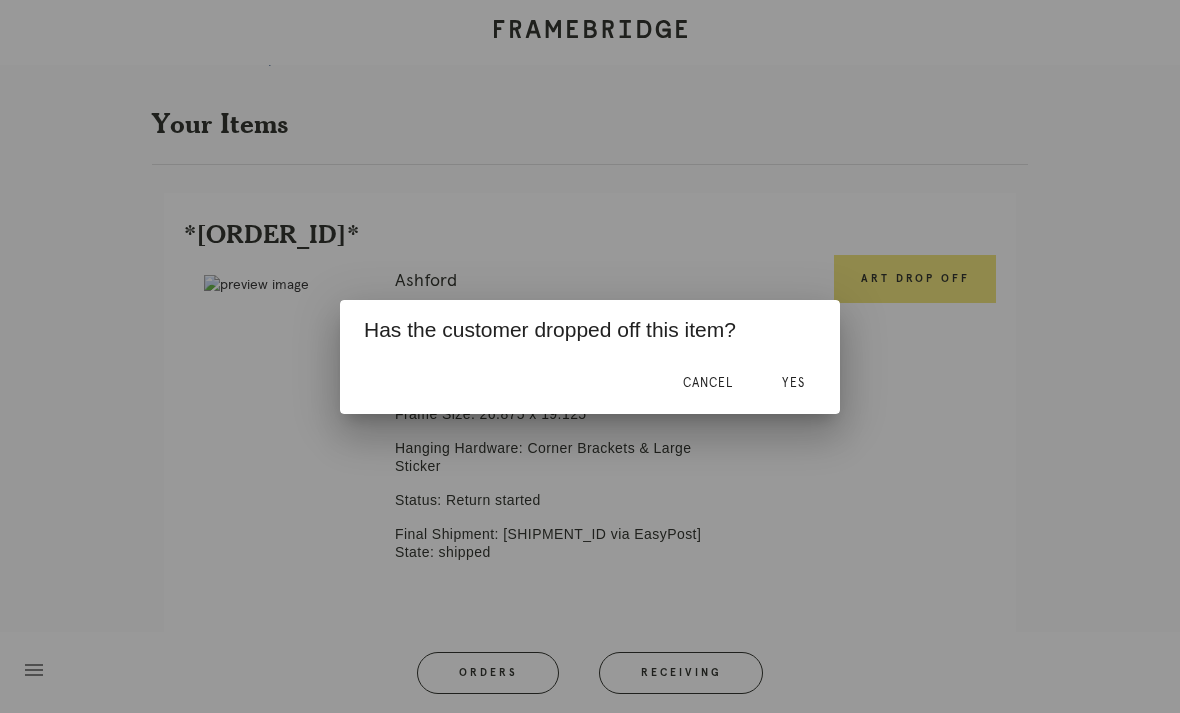 click on "Yes" at bounding box center [793, 383] 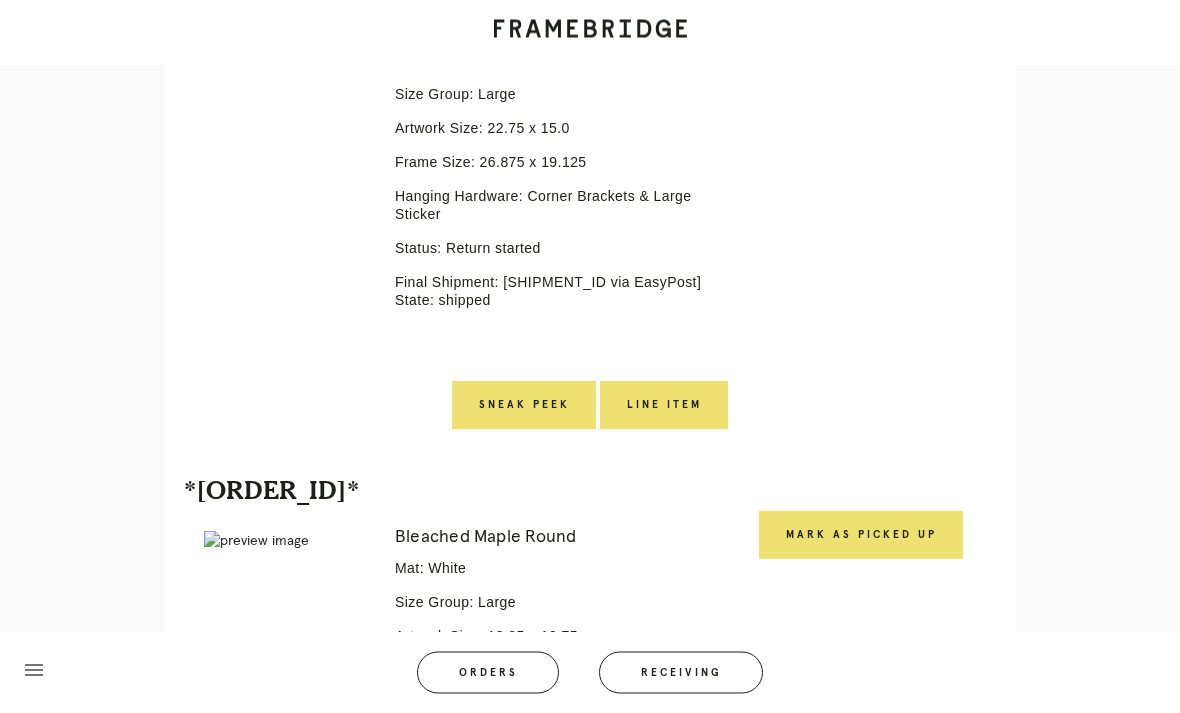 scroll, scrollTop: 598, scrollLeft: 0, axis: vertical 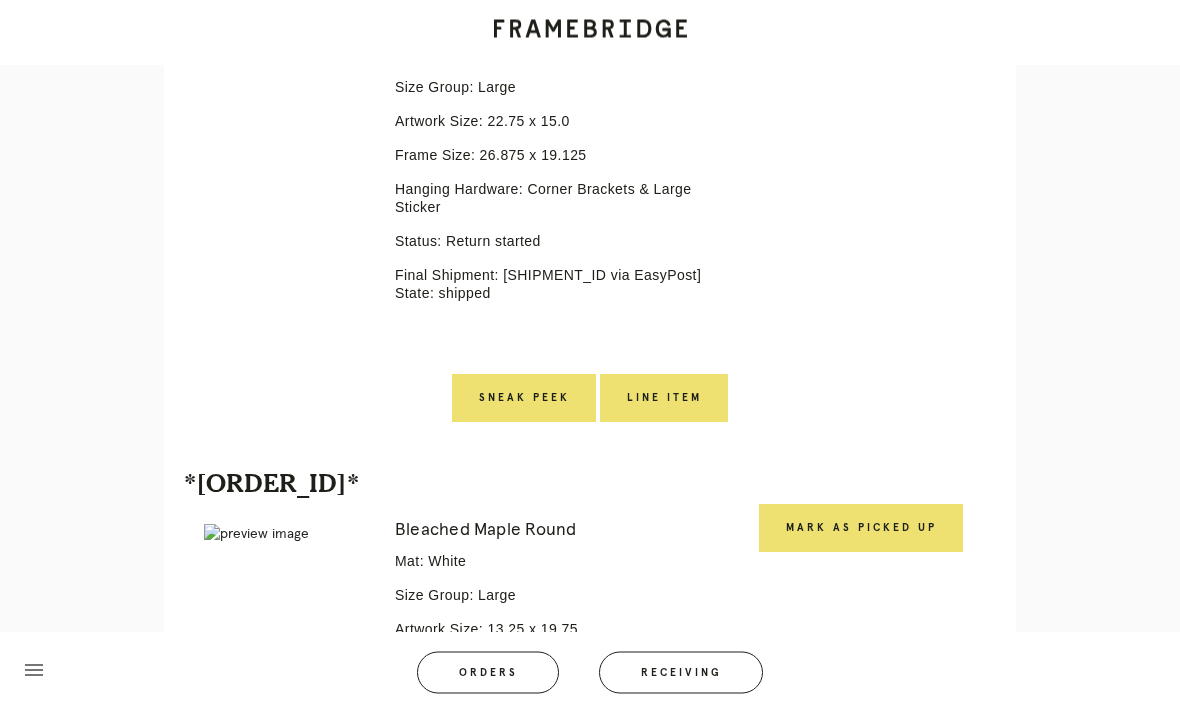 click on "Line Item" at bounding box center (664, 399) 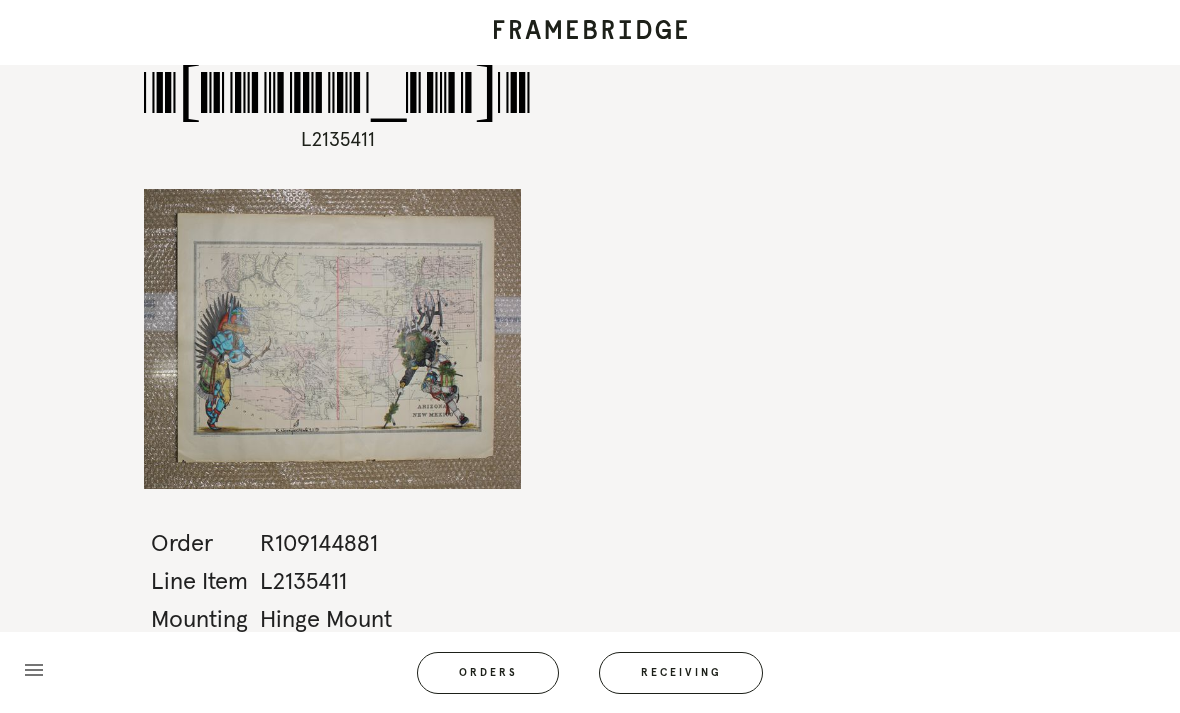scroll, scrollTop: 64, scrollLeft: 0, axis: vertical 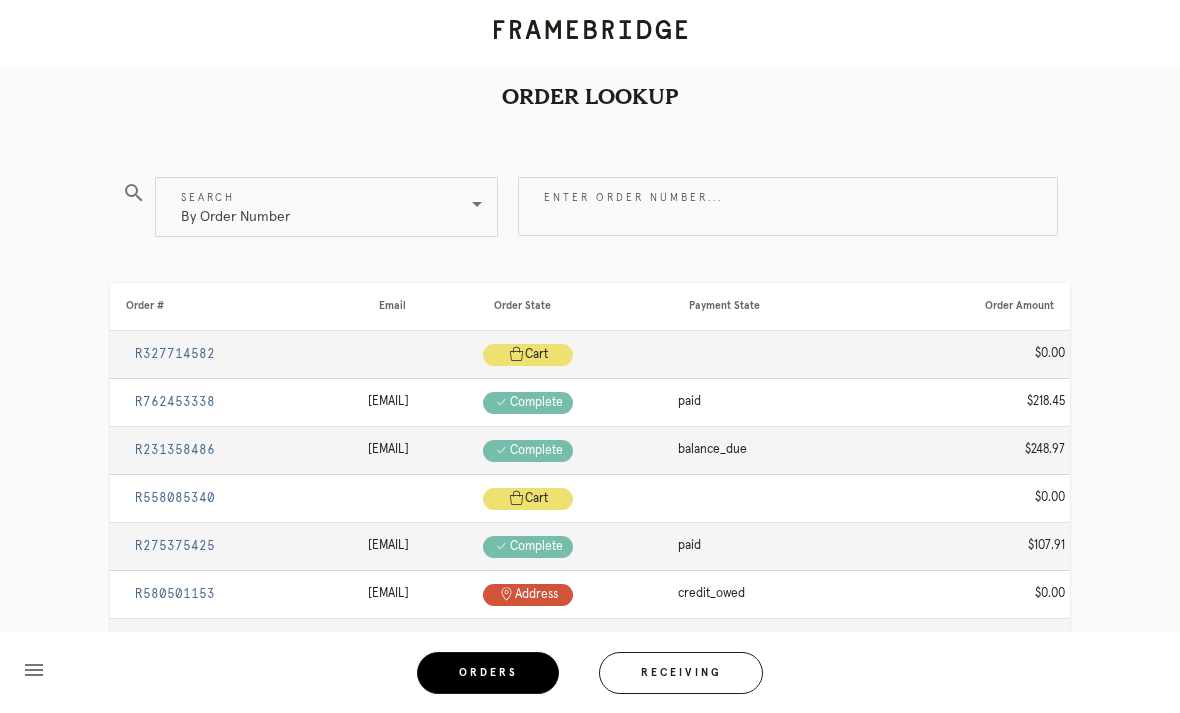click on "Enter order number..." at bounding box center (788, 206) 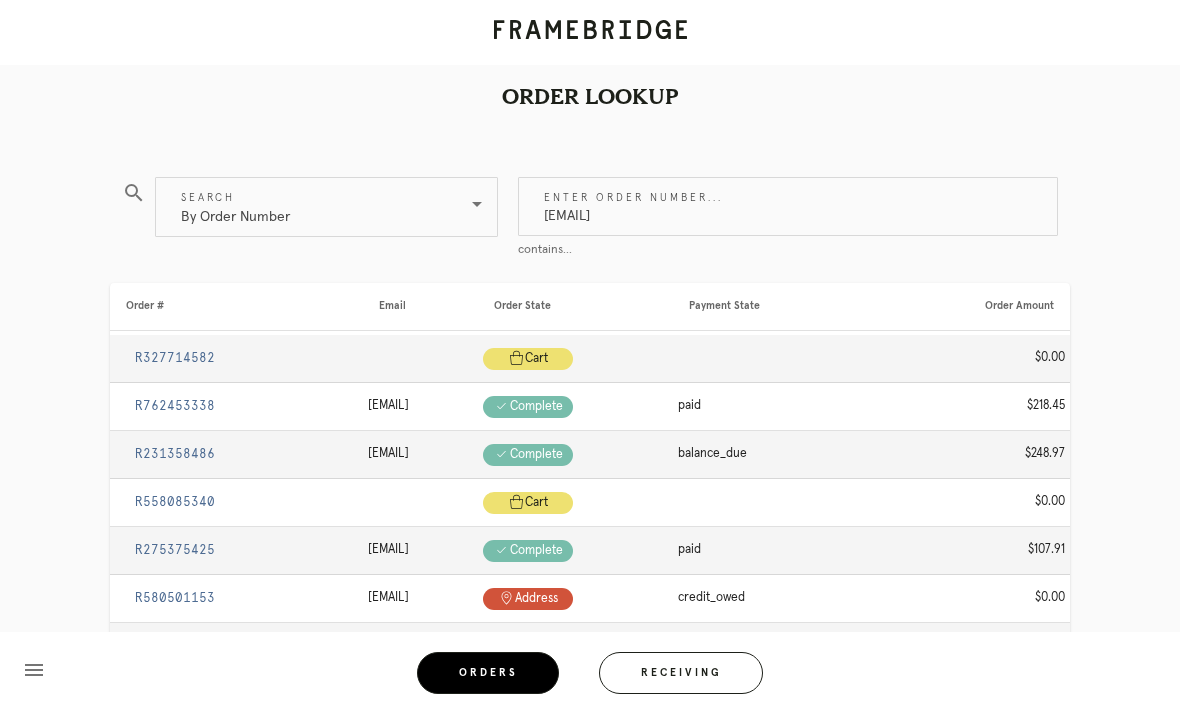 type on "[EMAIL]" 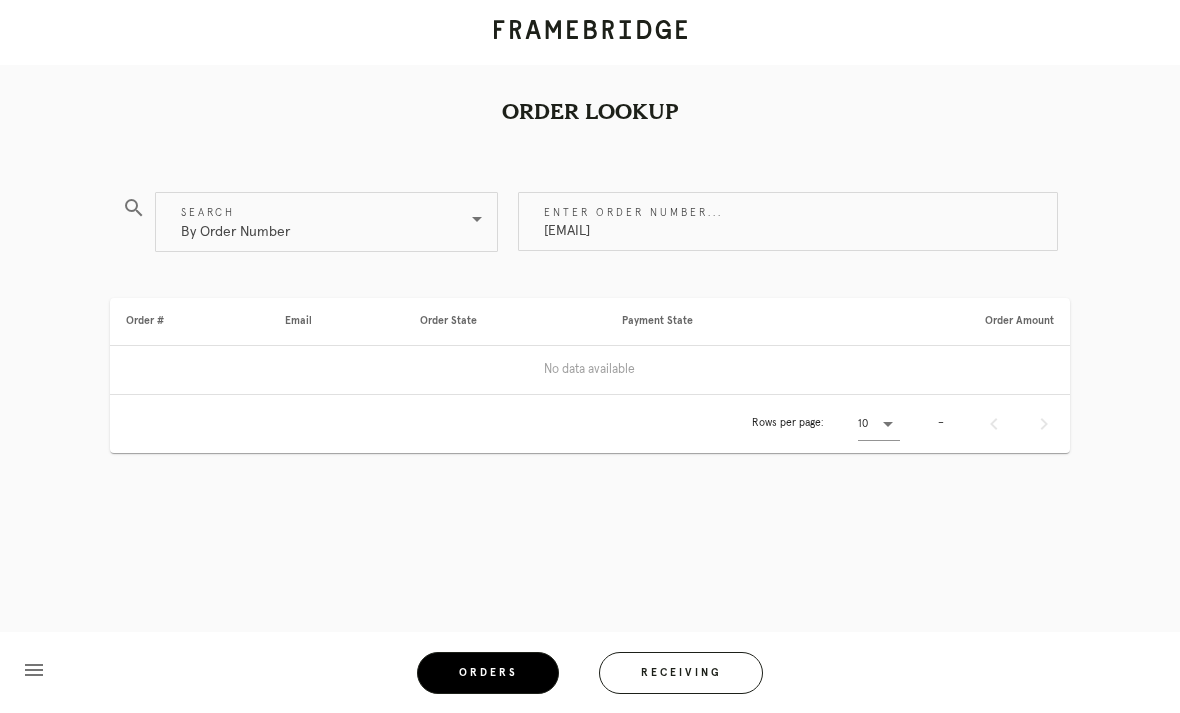 scroll, scrollTop: 0, scrollLeft: 0, axis: both 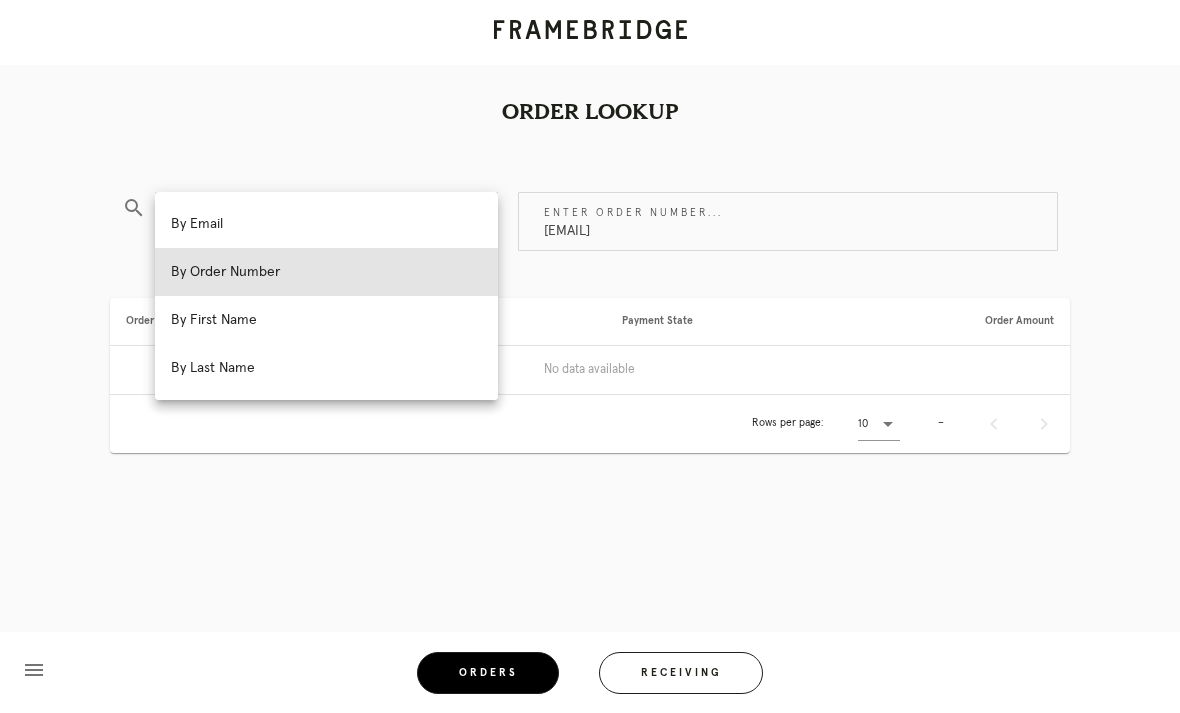 click on "By Email" at bounding box center (326, 224) 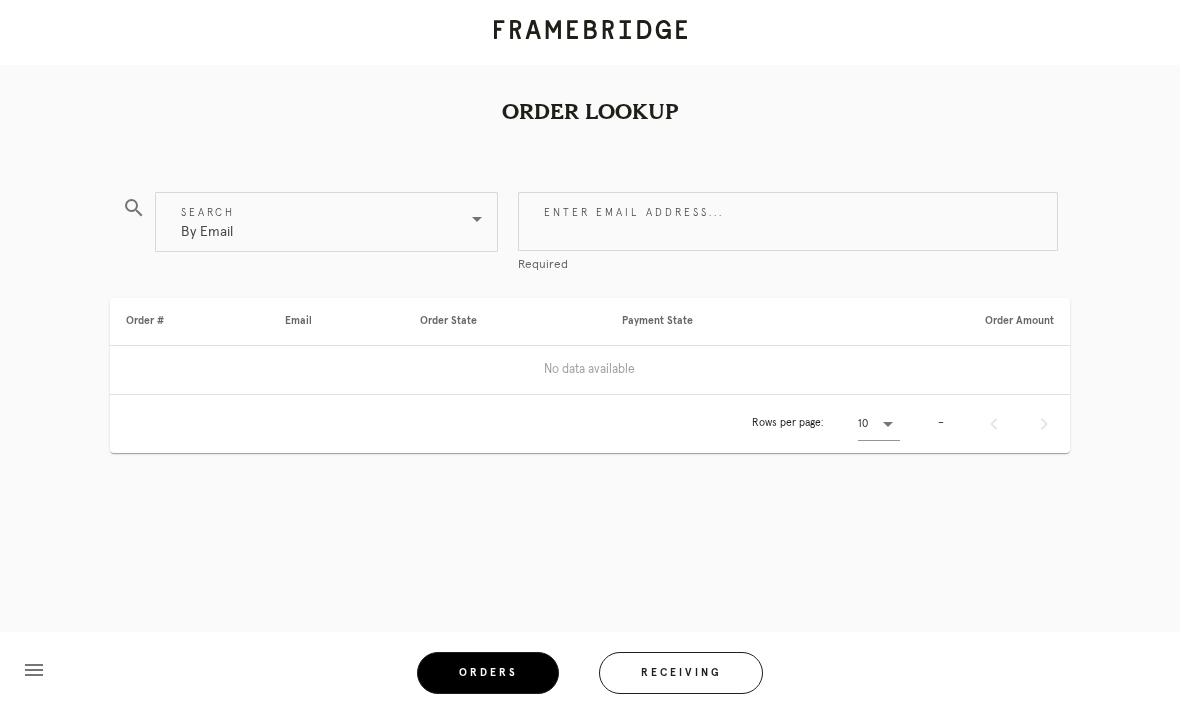 click on "Enter email address..." at bounding box center (788, 221) 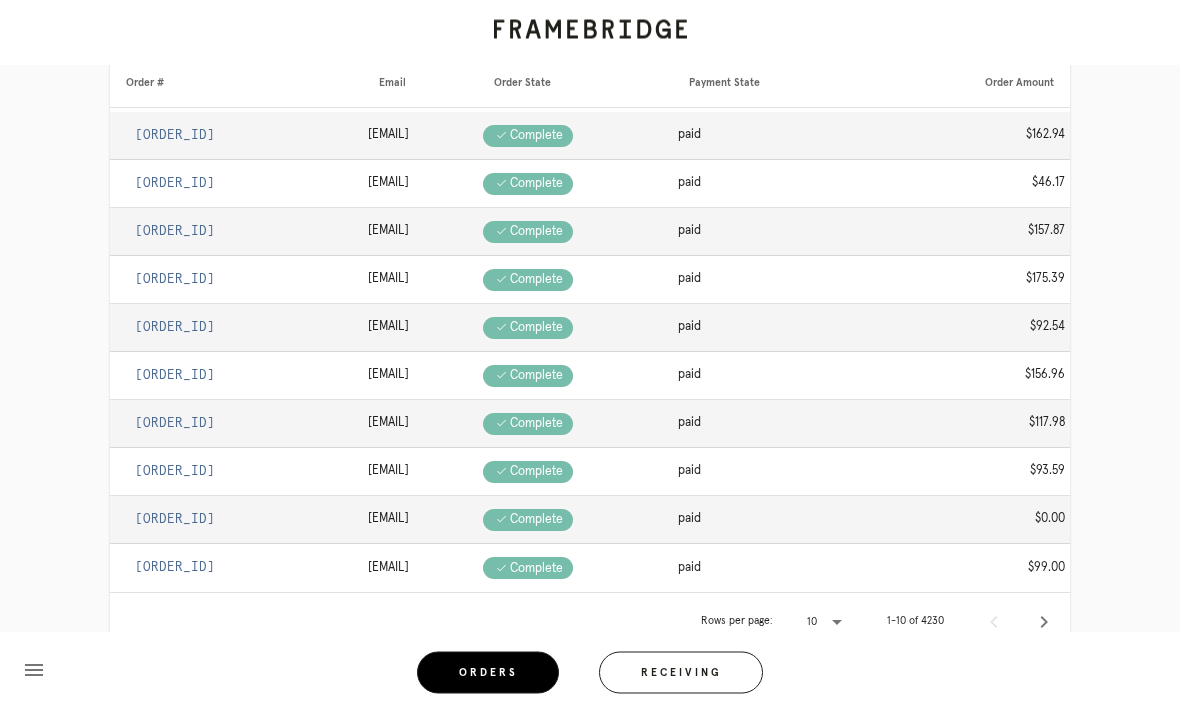 scroll, scrollTop: 274, scrollLeft: 0, axis: vertical 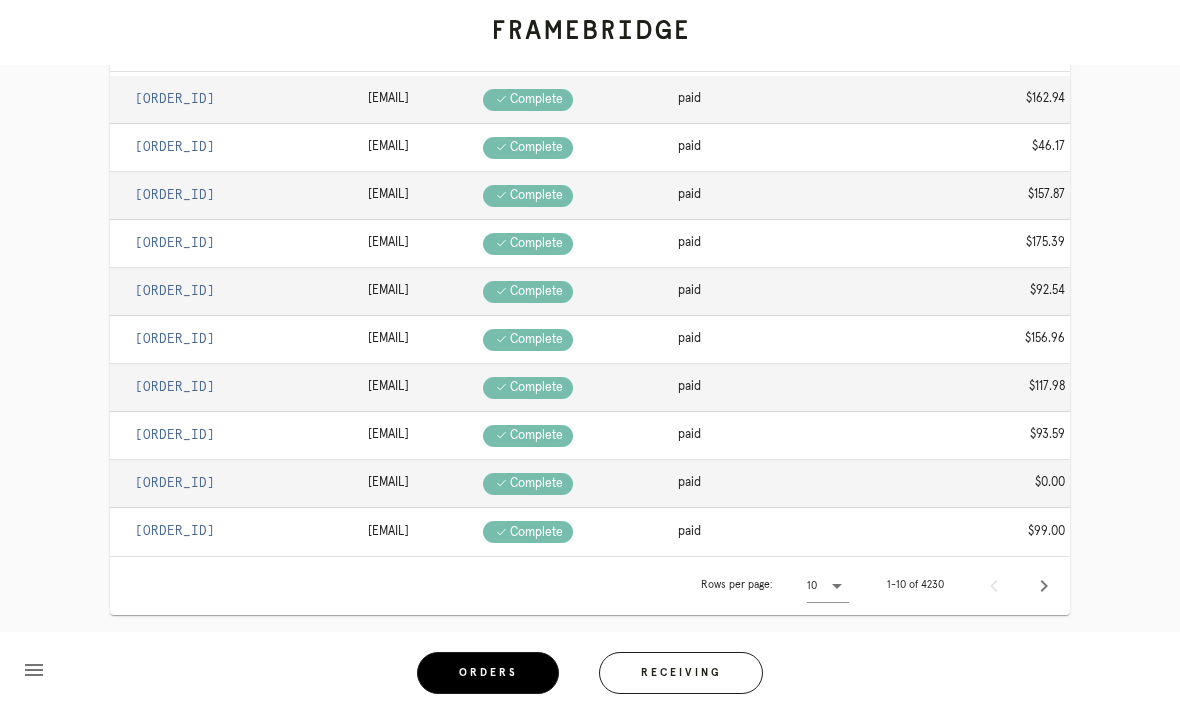 type on "[EMAIL]" 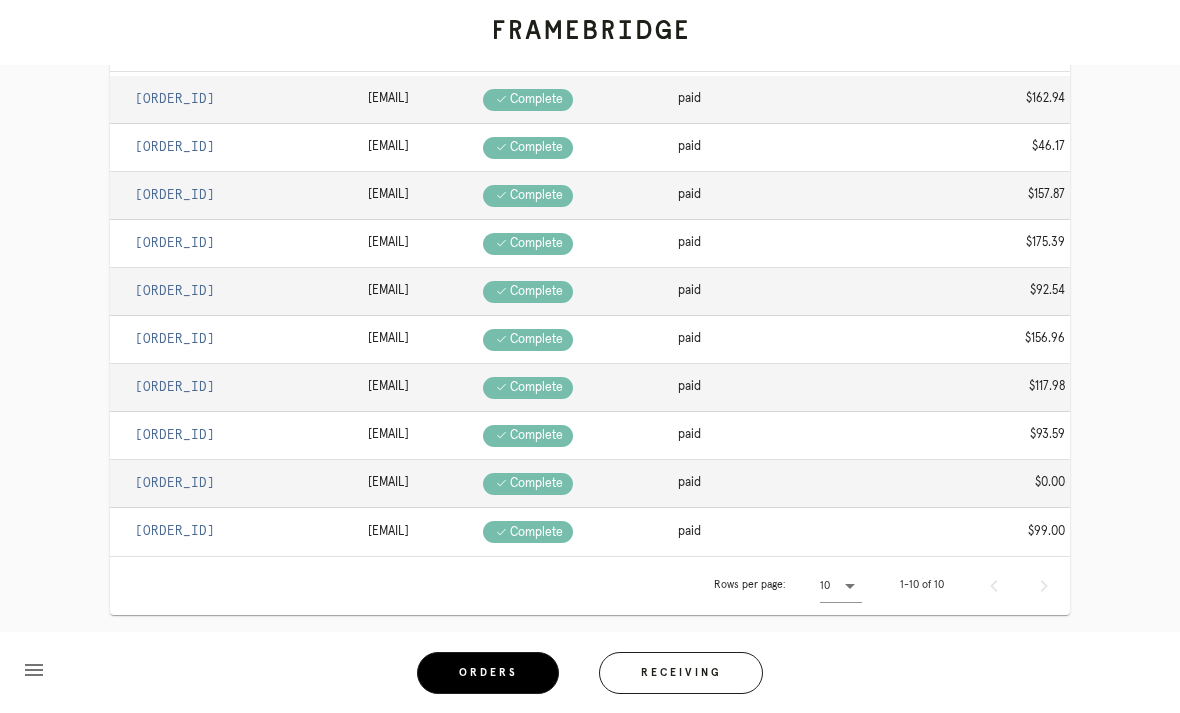 click at bounding box center [1040, 586] 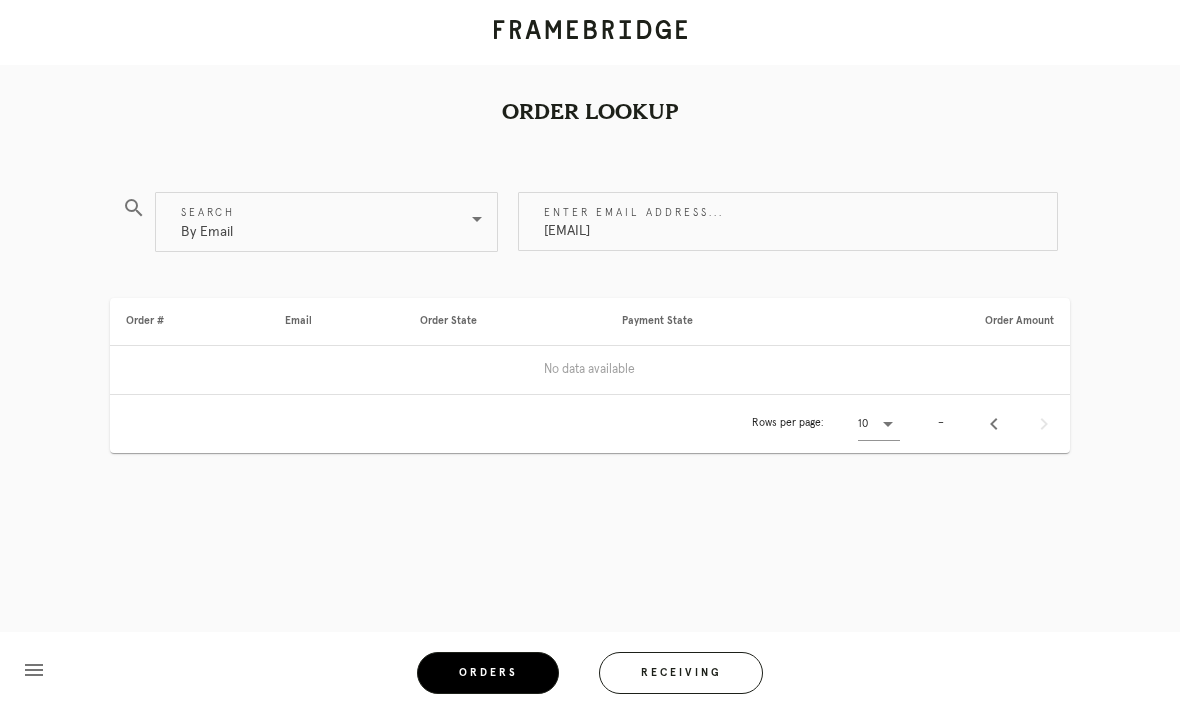 click at bounding box center [994, 424] 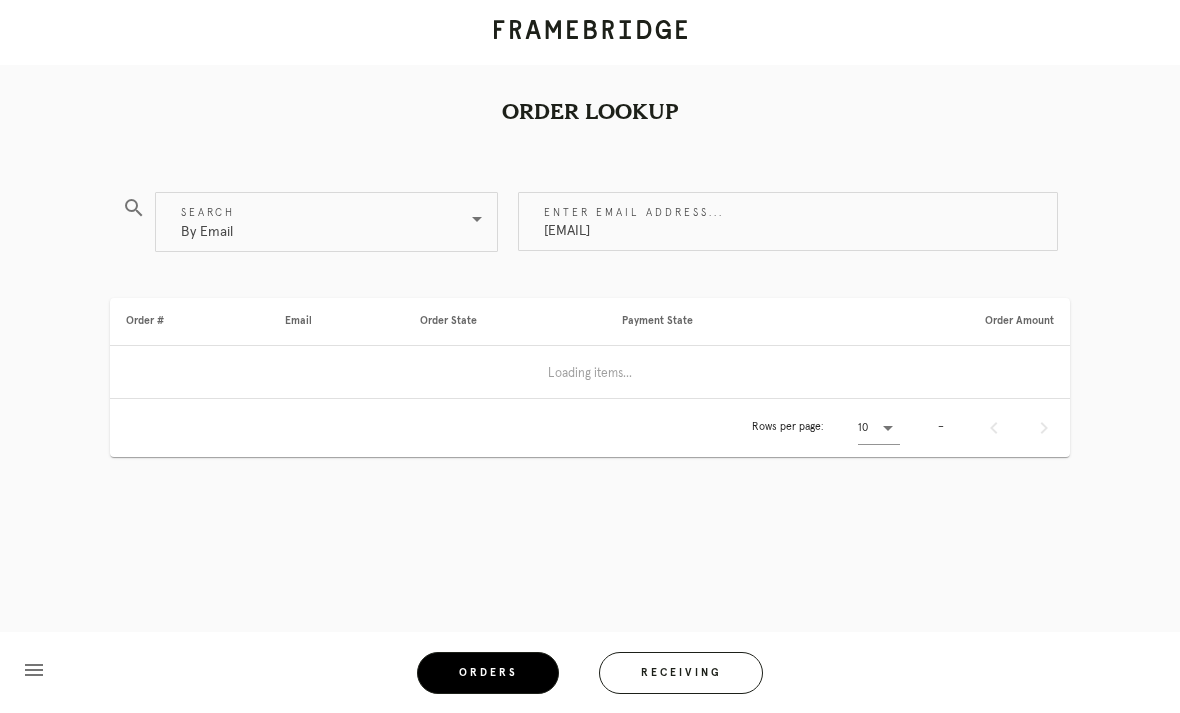 click at bounding box center (997, 428) 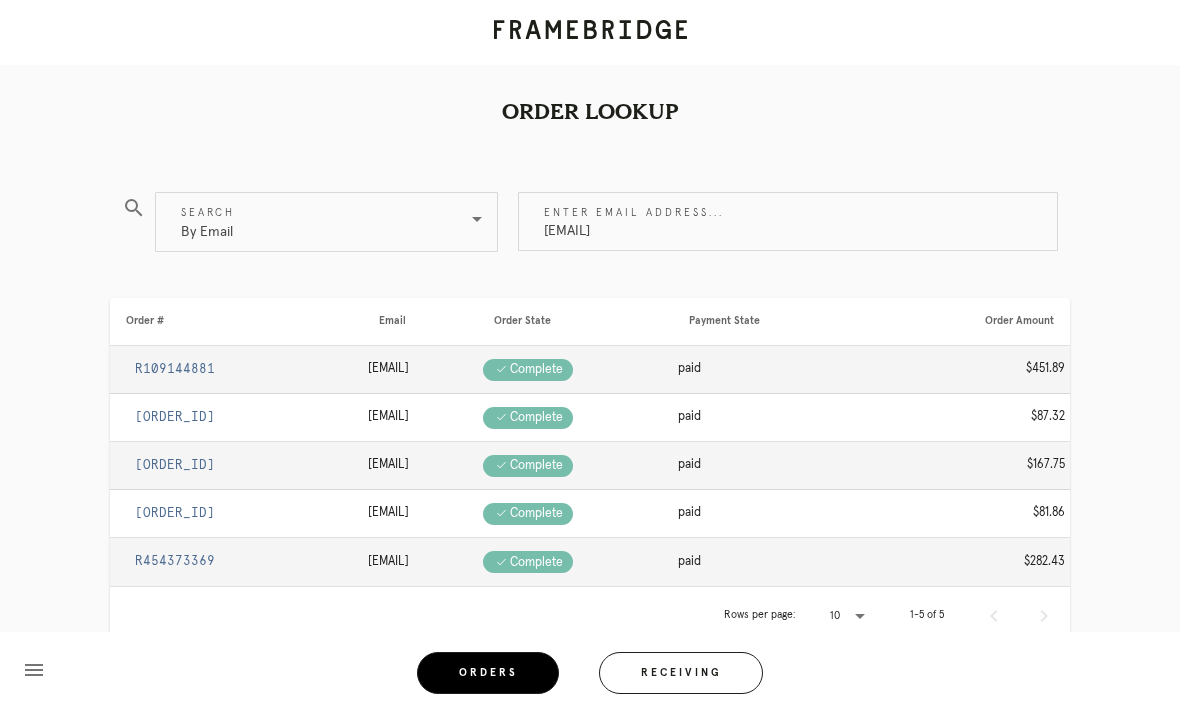 click on "[EMAIL]" at bounding box center [788, 221] 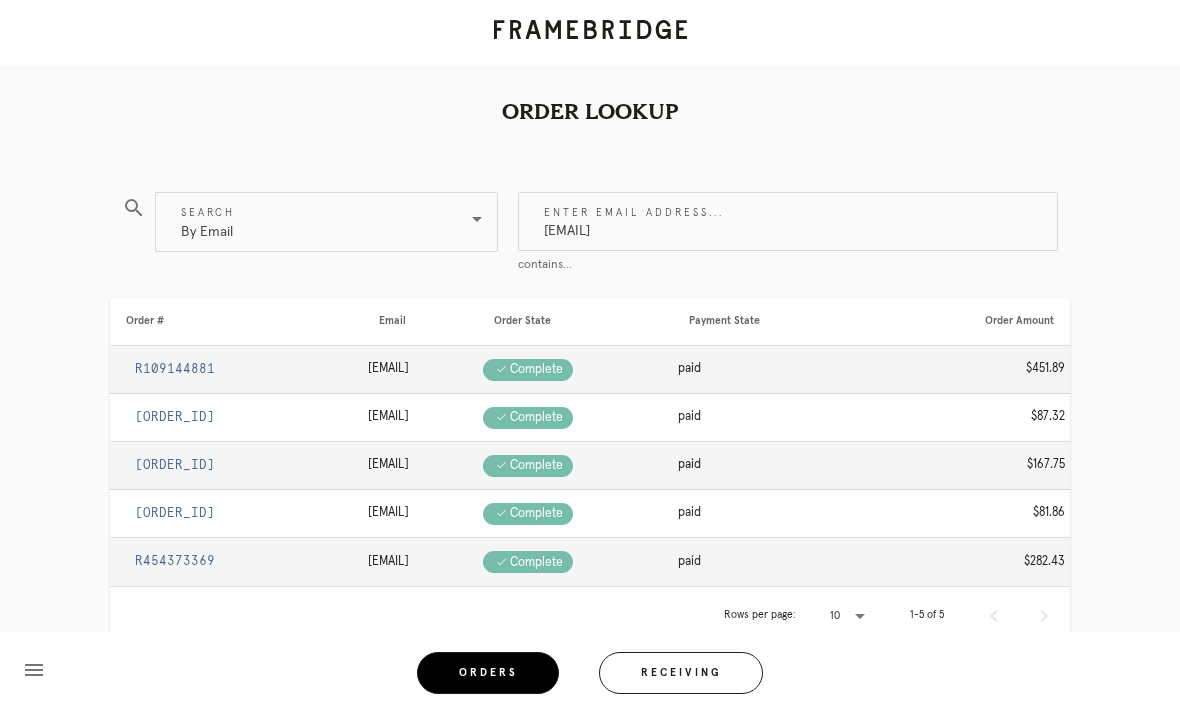 click on "[EMAIL]" at bounding box center (788, 221) 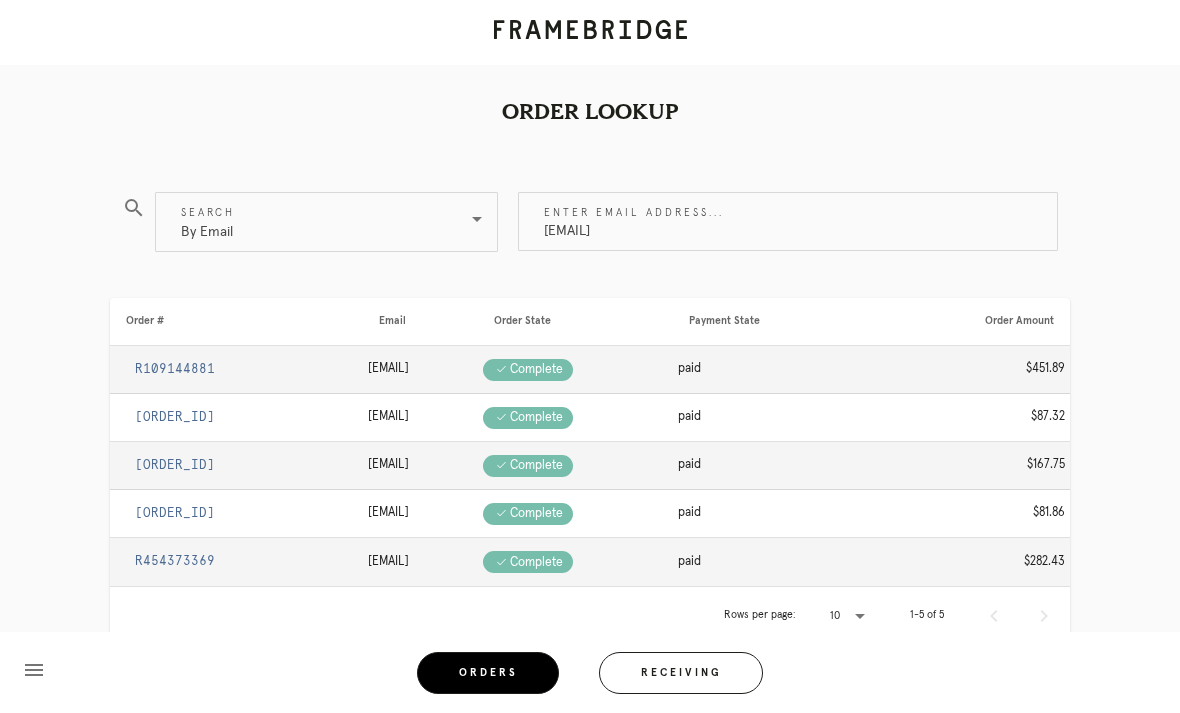 click on "[ORDER_ID]" at bounding box center [175, 465] 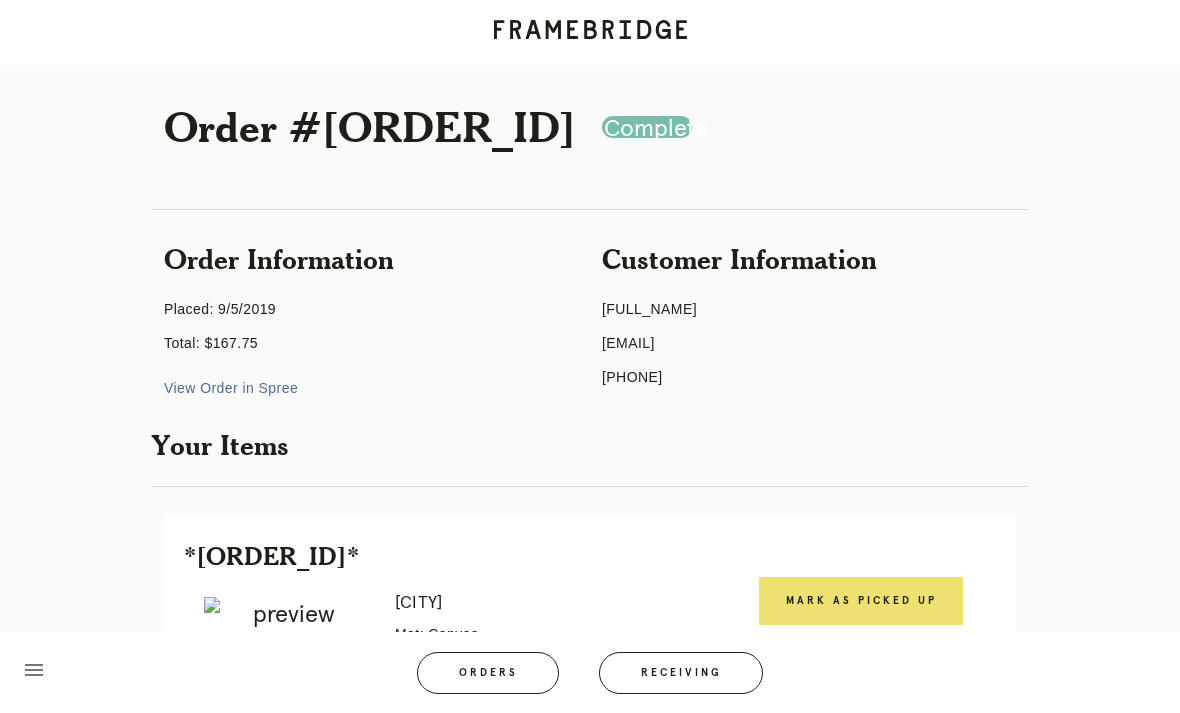 scroll, scrollTop: 0, scrollLeft: 0, axis: both 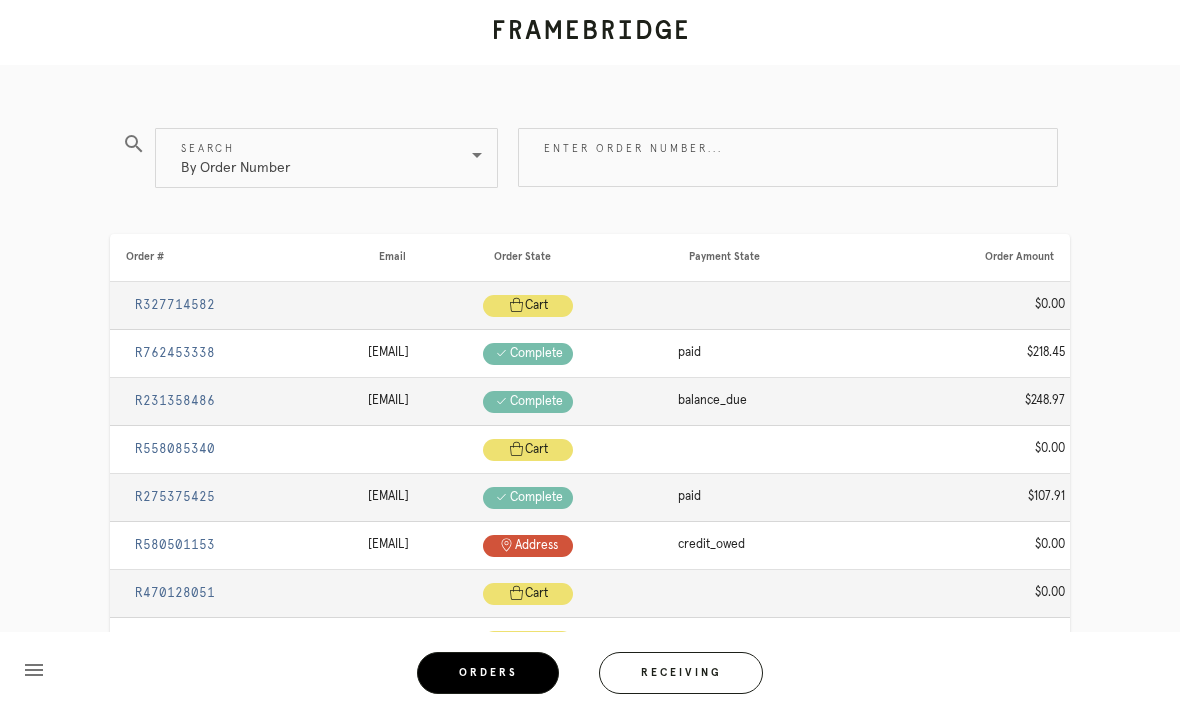 click on "Enter order number..." at bounding box center (788, 157) 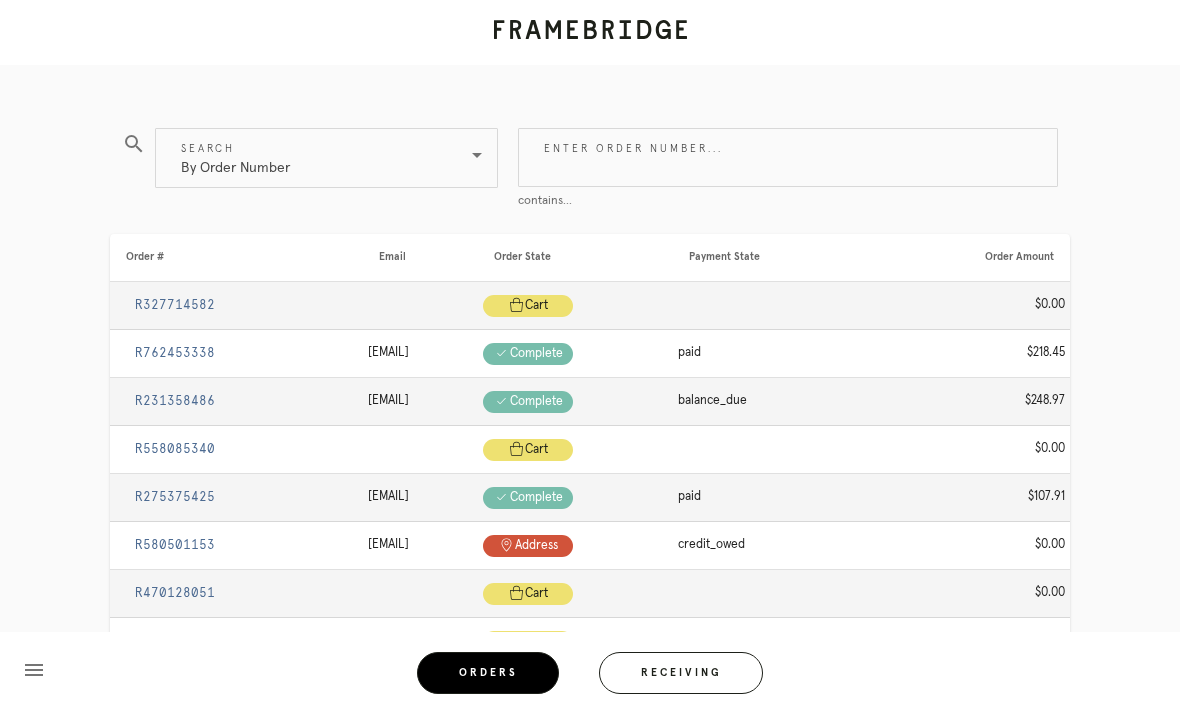 click on "By Order Number" at bounding box center [312, 158] 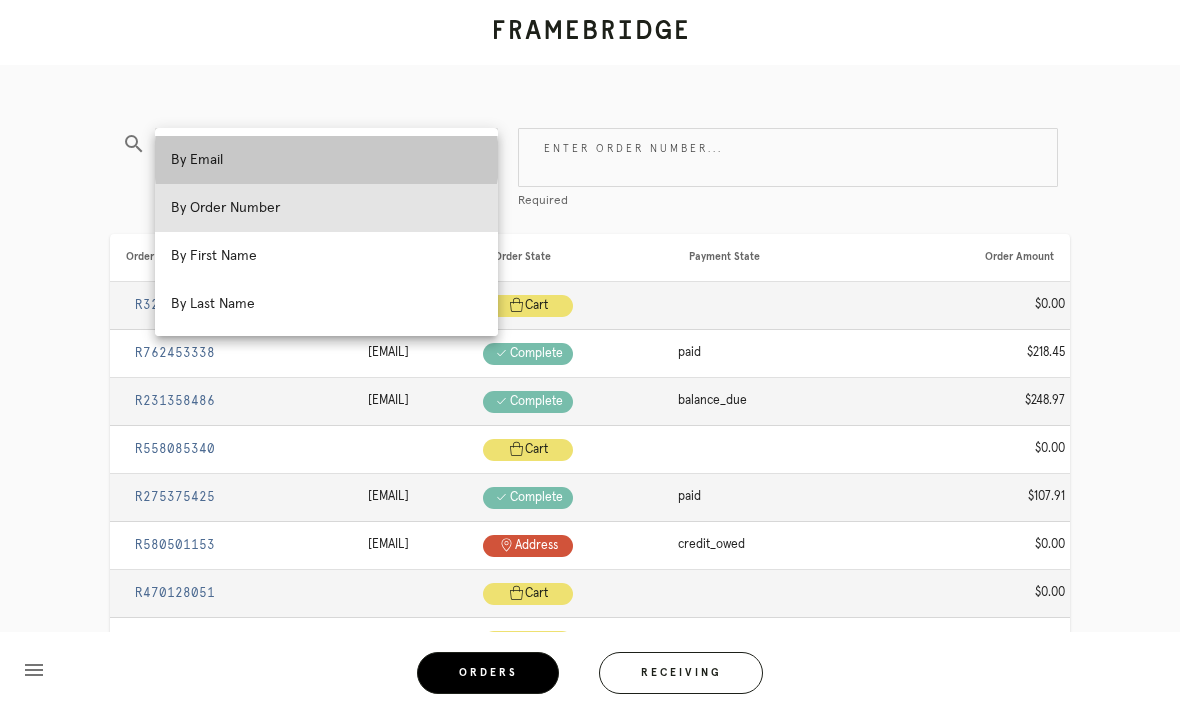 click on "By Email" at bounding box center (326, 160) 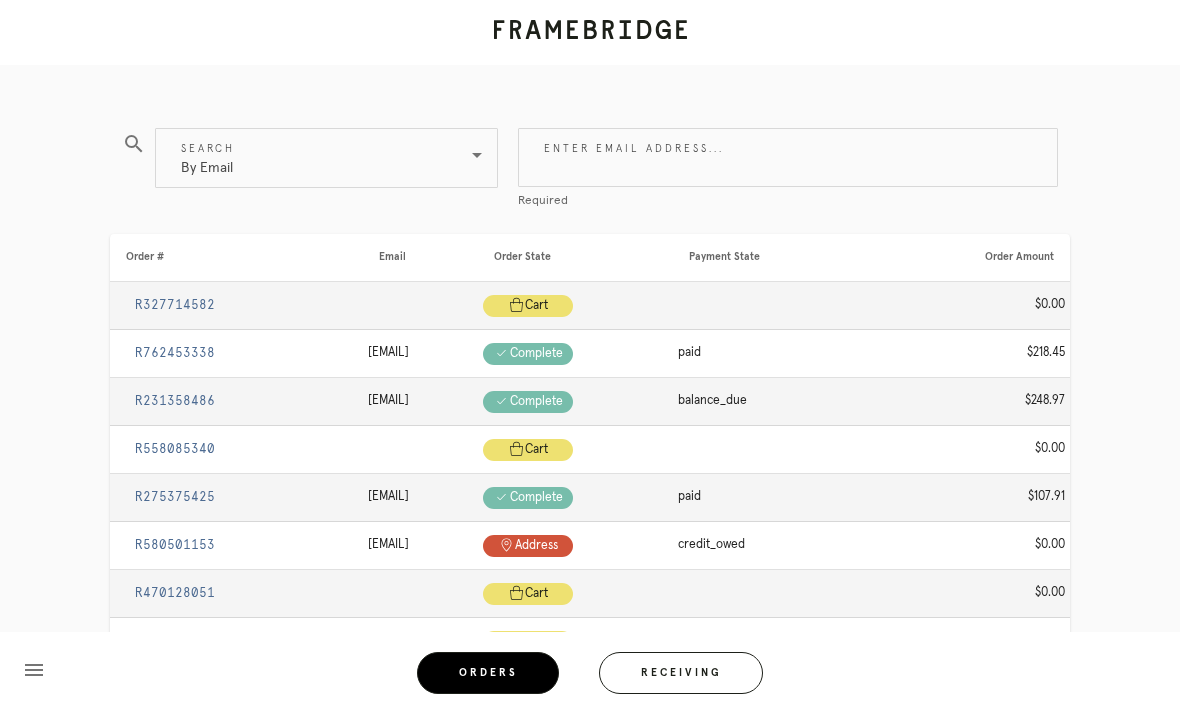 click on "Enter email address..." at bounding box center [788, 157] 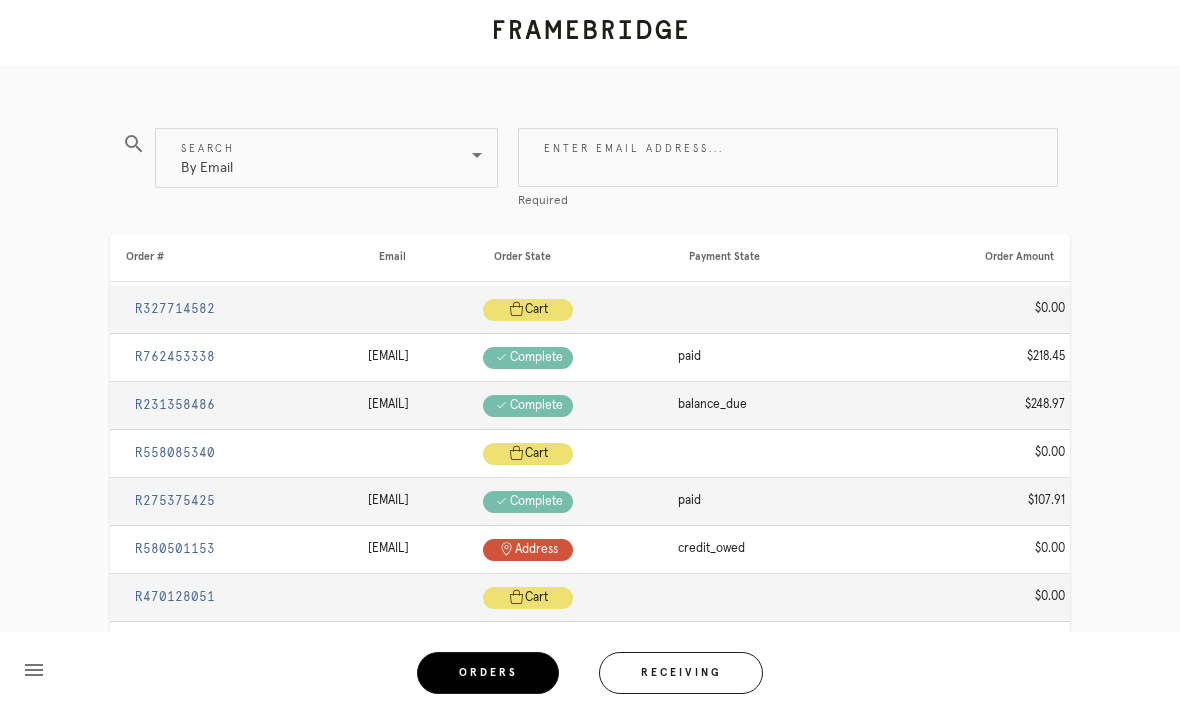 click on "Enter email address..." at bounding box center [788, 157] 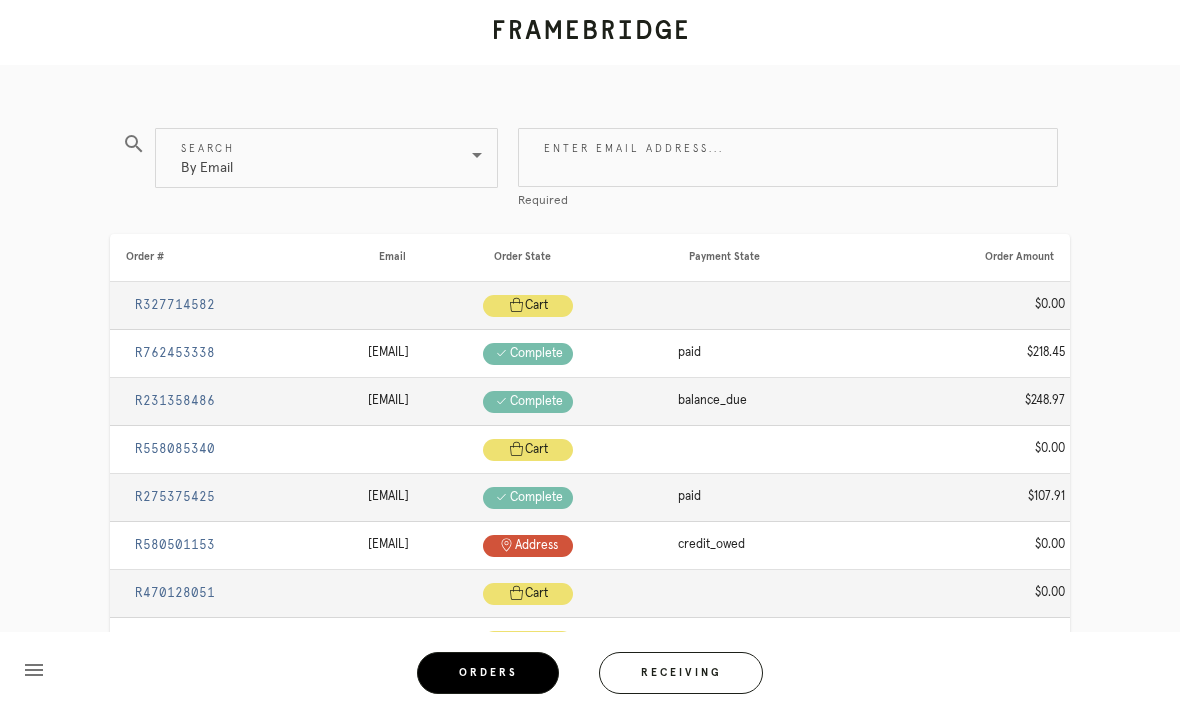paste on "[EMAIL]" 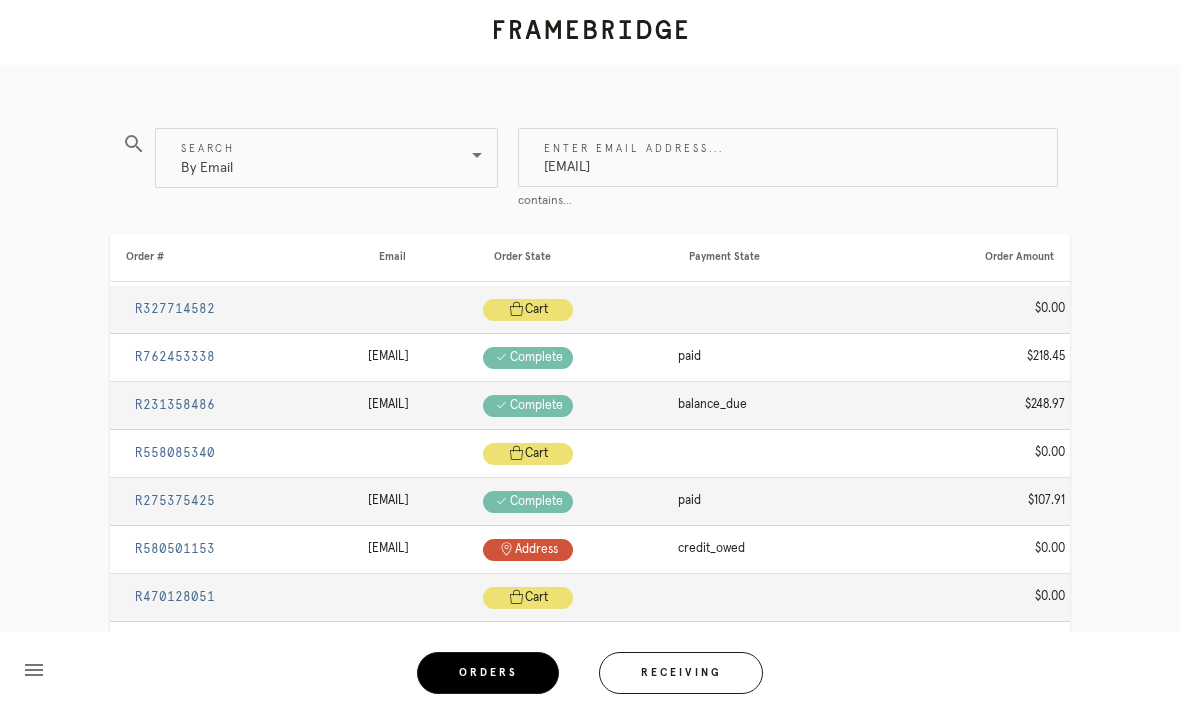 type on "[EMAIL]" 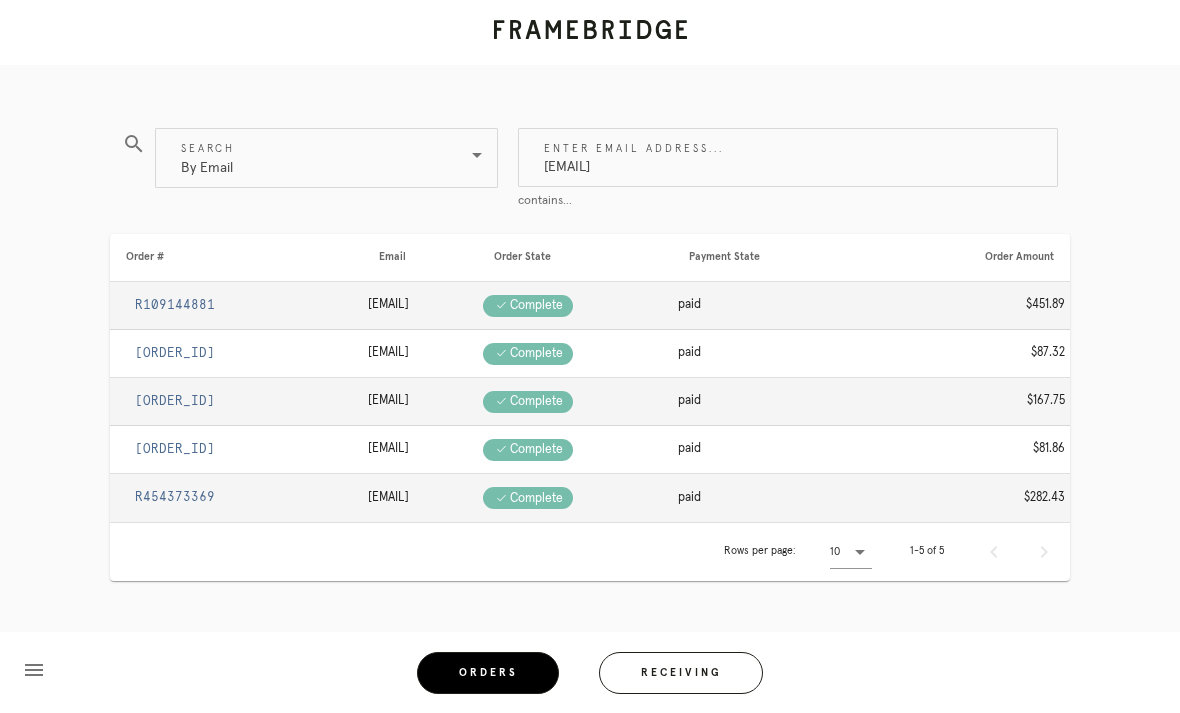 click on "[ORDER_ID]" at bounding box center (175, 449) 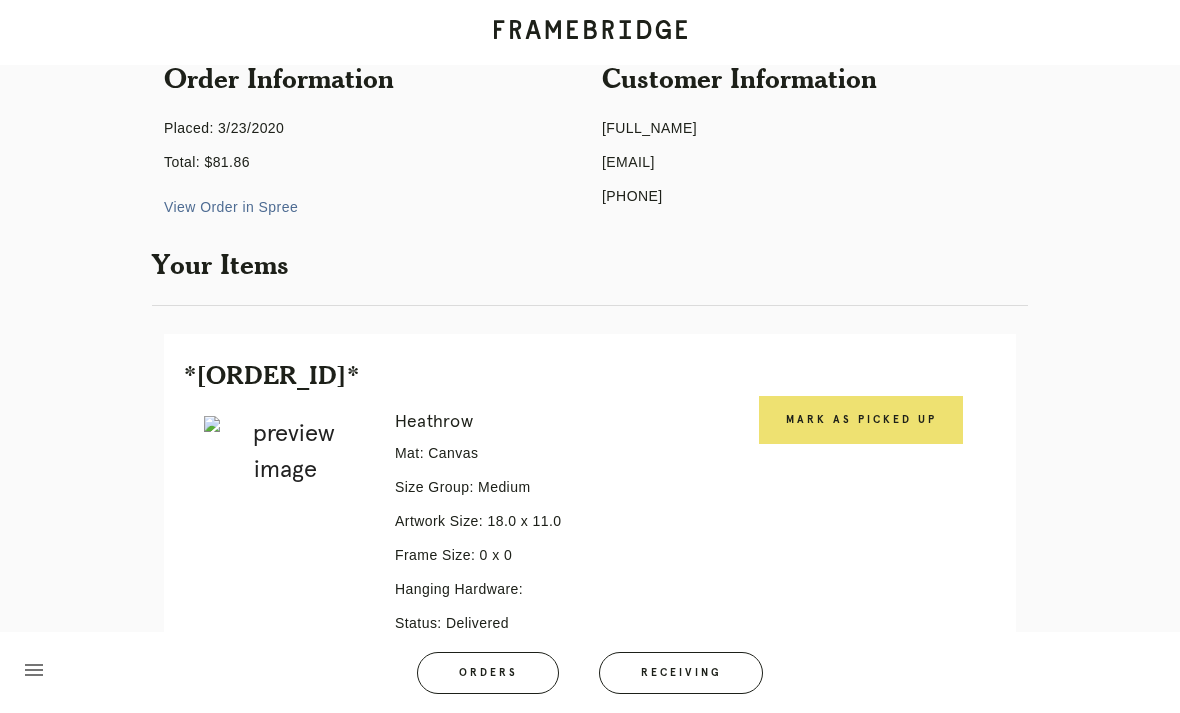 scroll, scrollTop: 0, scrollLeft: 0, axis: both 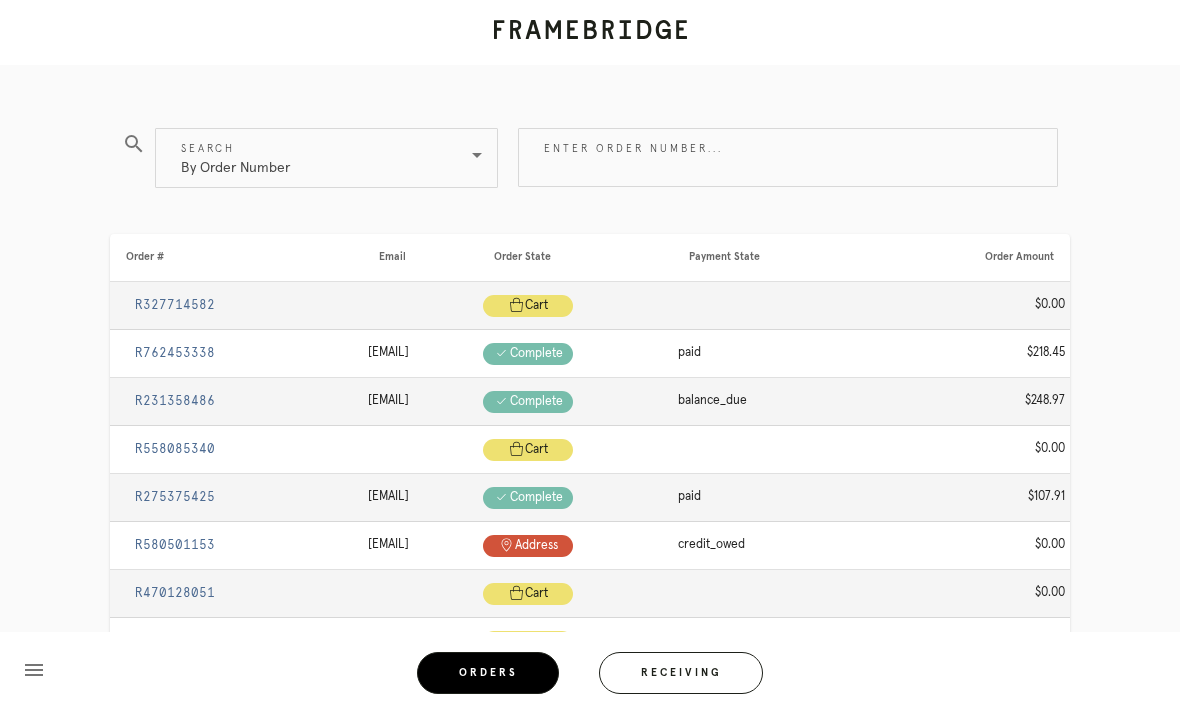 click at bounding box center [477, 155] 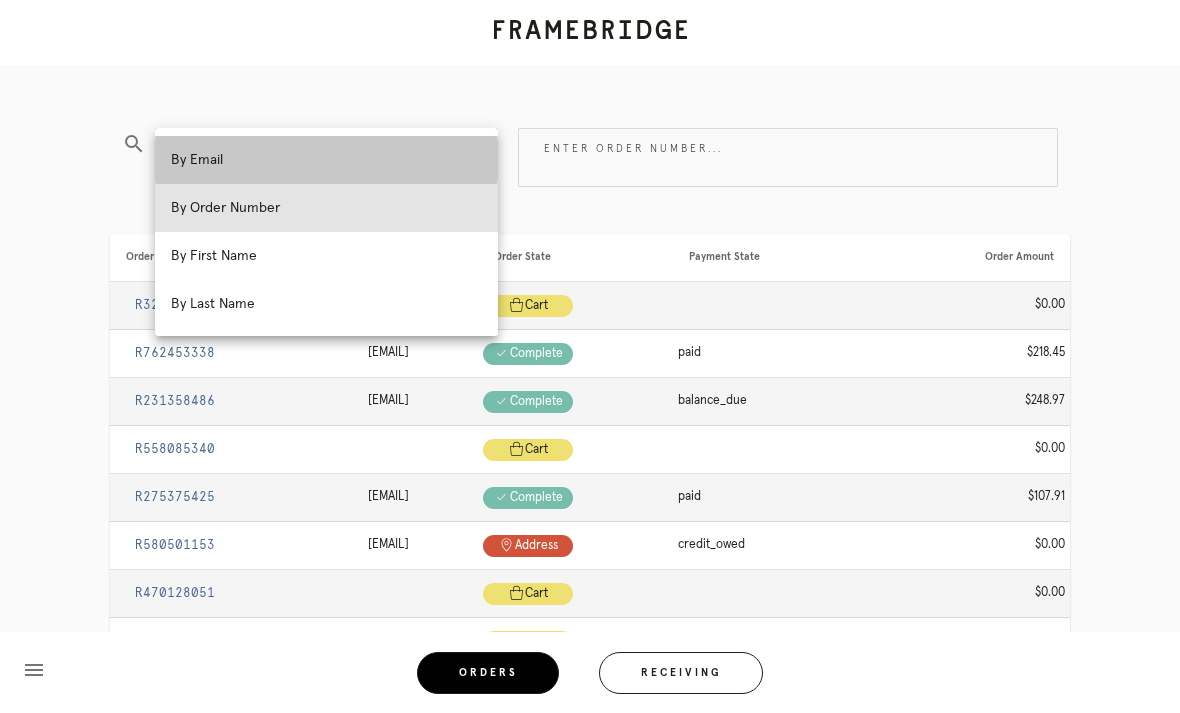 click on "By Email" at bounding box center [326, 160] 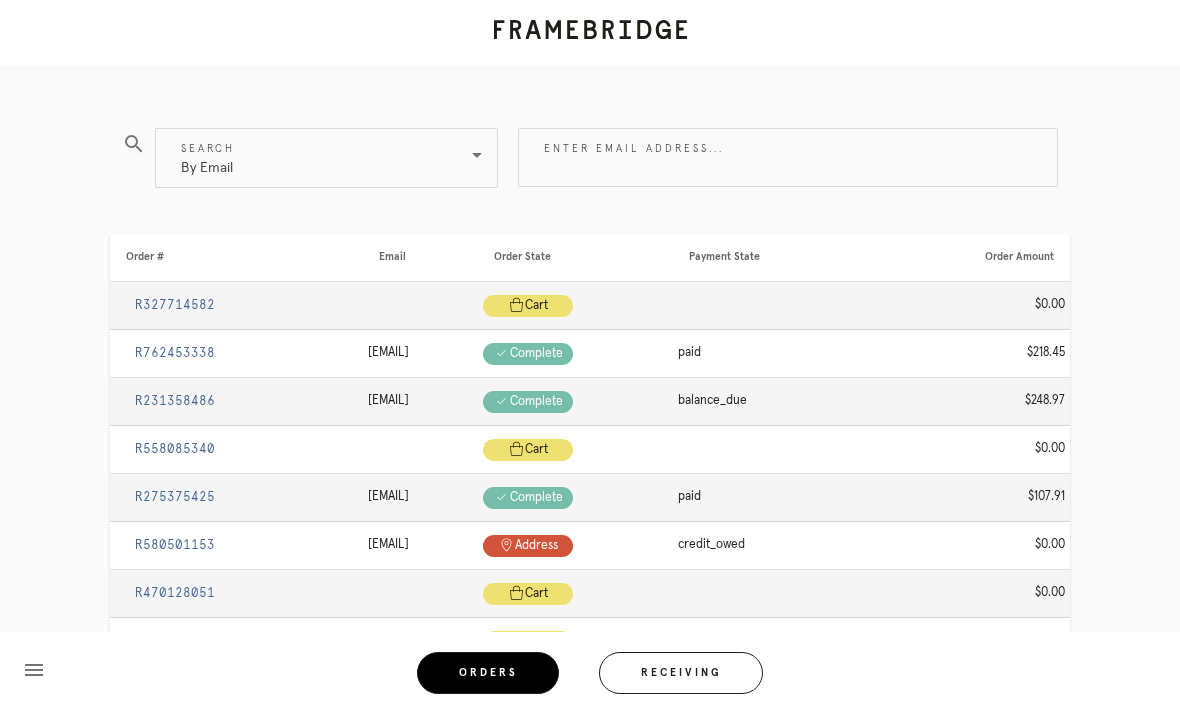 click on "Enter email address..." at bounding box center [788, 157] 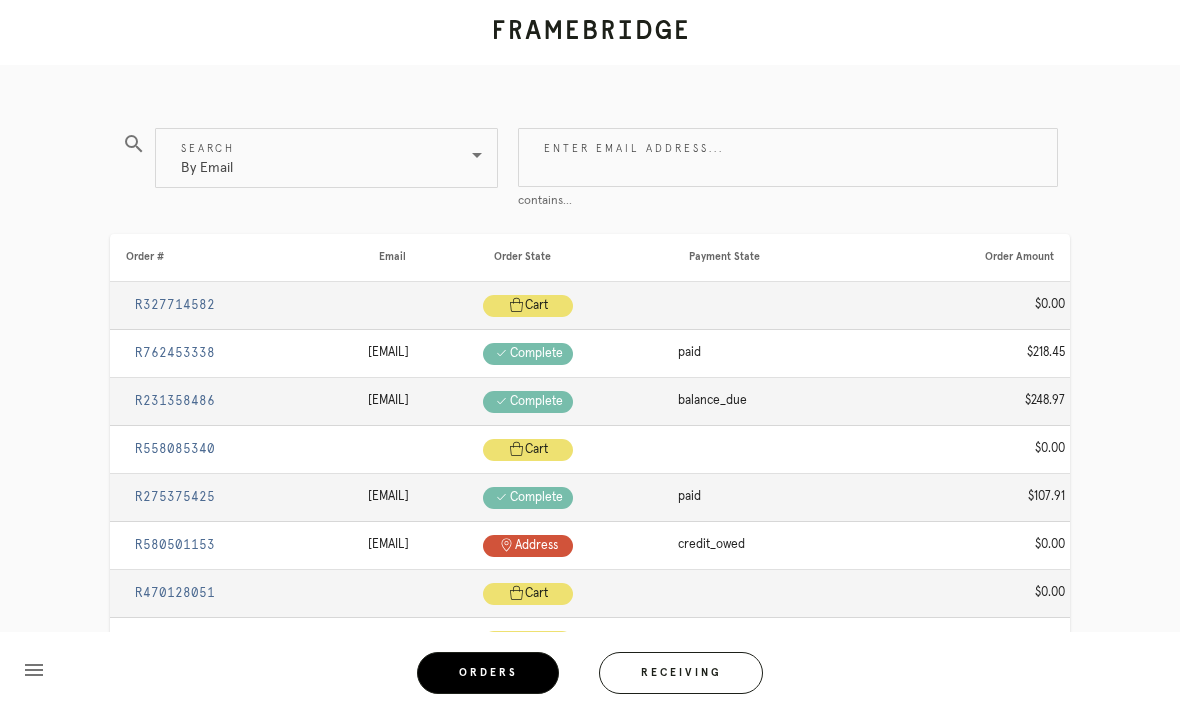 click on "Enter email address..." at bounding box center (788, 157) 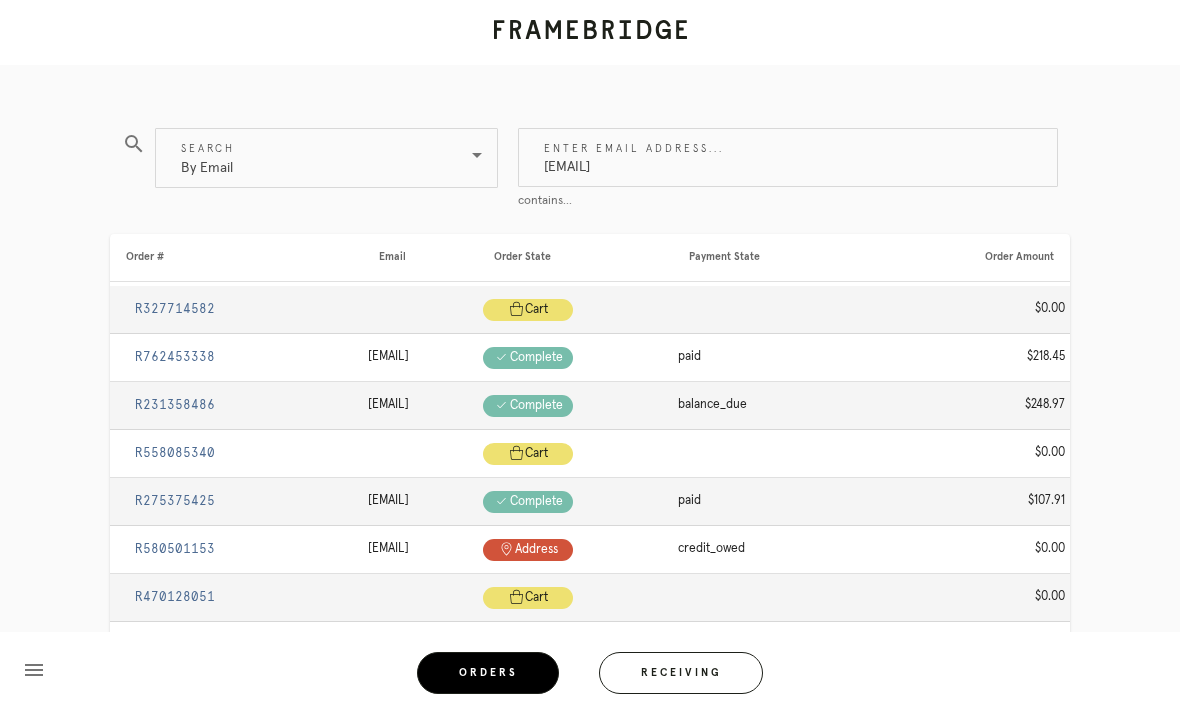 type on "[EMAIL]" 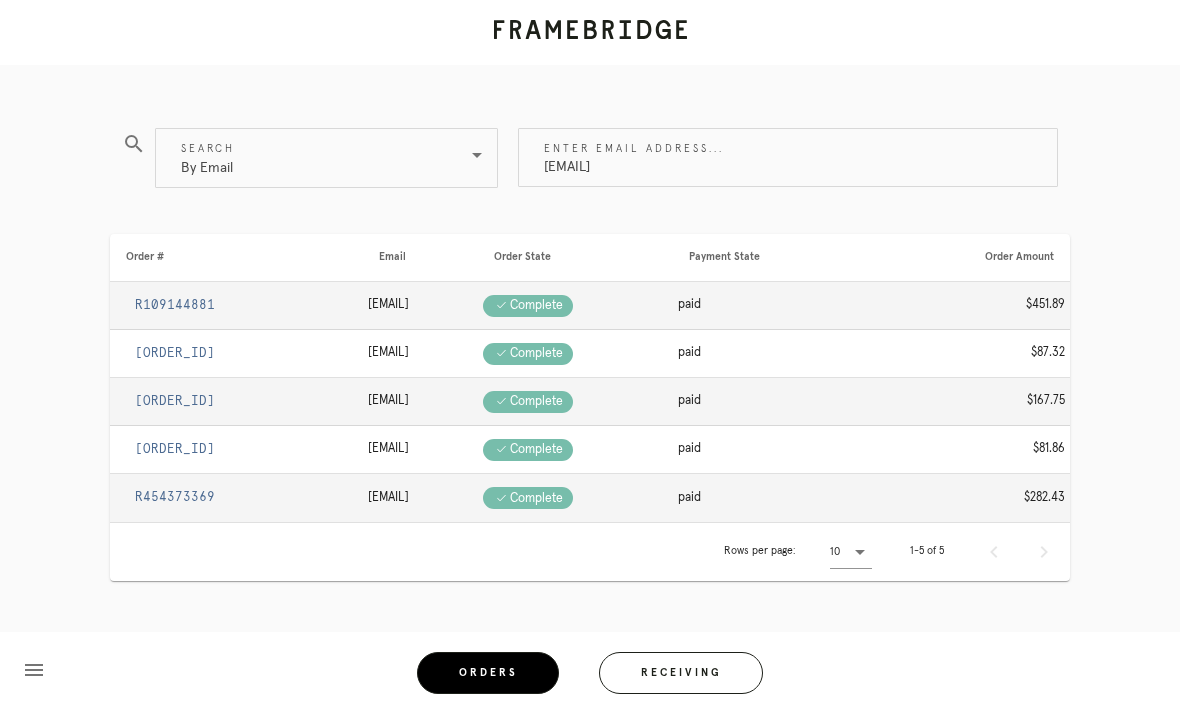 click on "[ORDER_ID]" at bounding box center (175, 353) 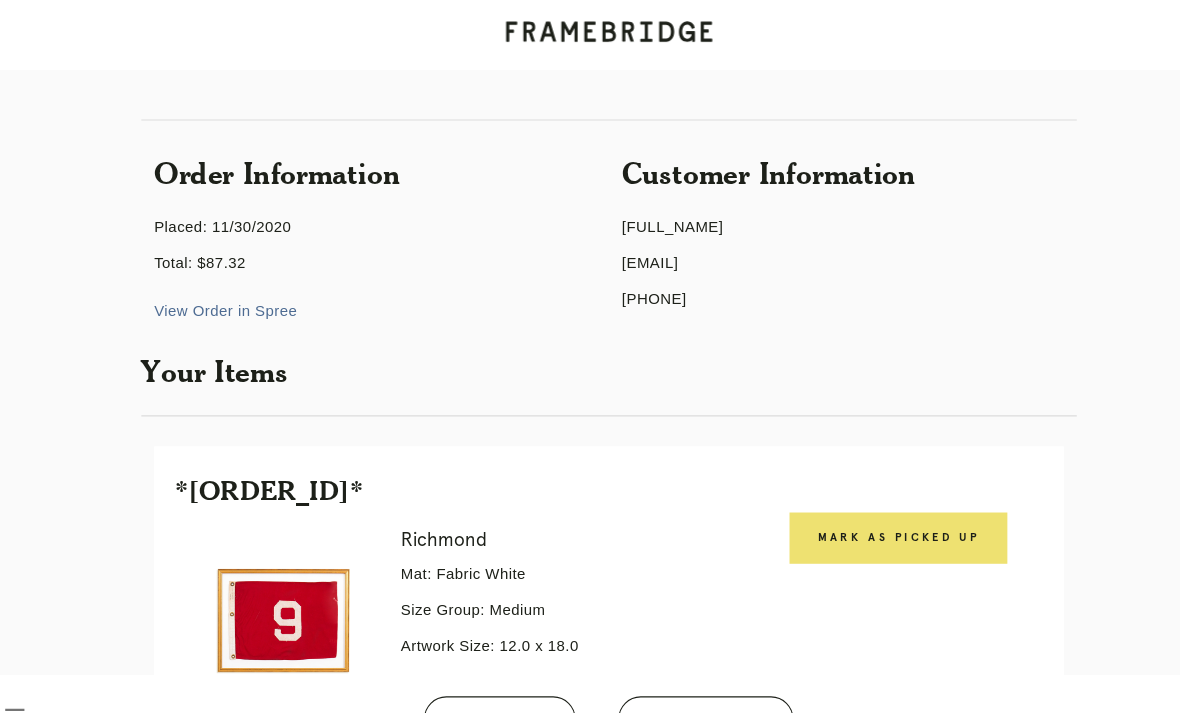 scroll, scrollTop: 0, scrollLeft: 0, axis: both 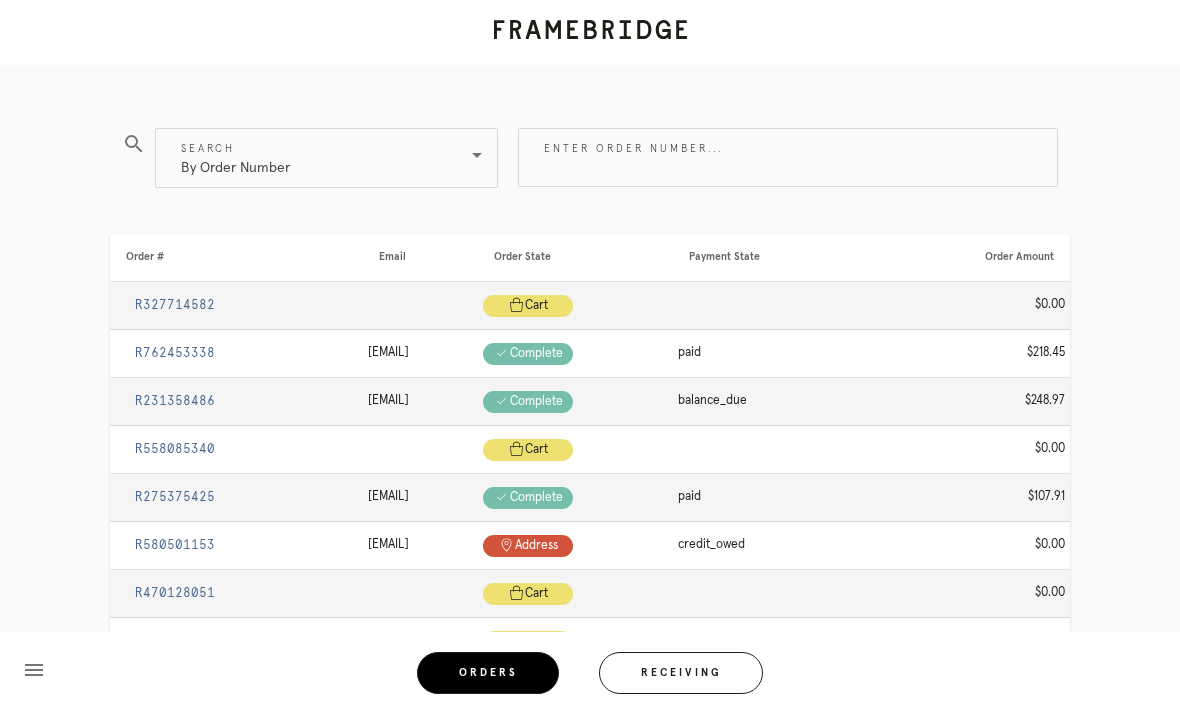 click at bounding box center [477, 155] 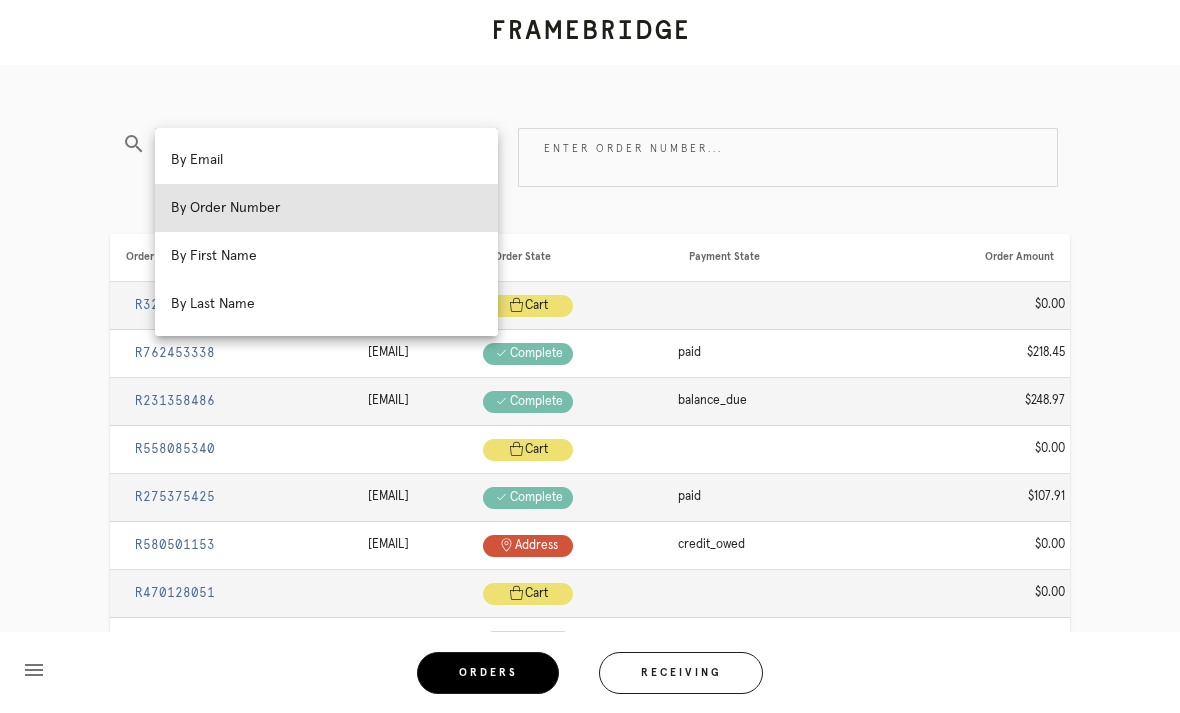 click on "By Email" at bounding box center [326, 160] 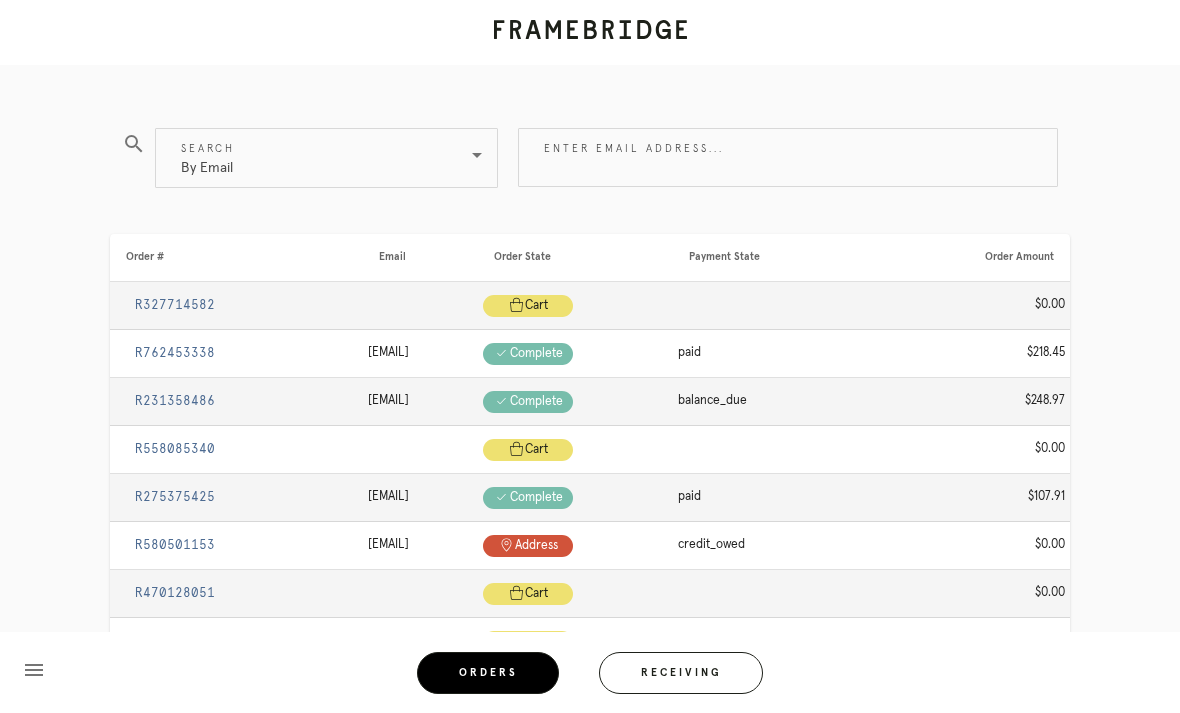 click on "Enter email address..." at bounding box center (788, 157) 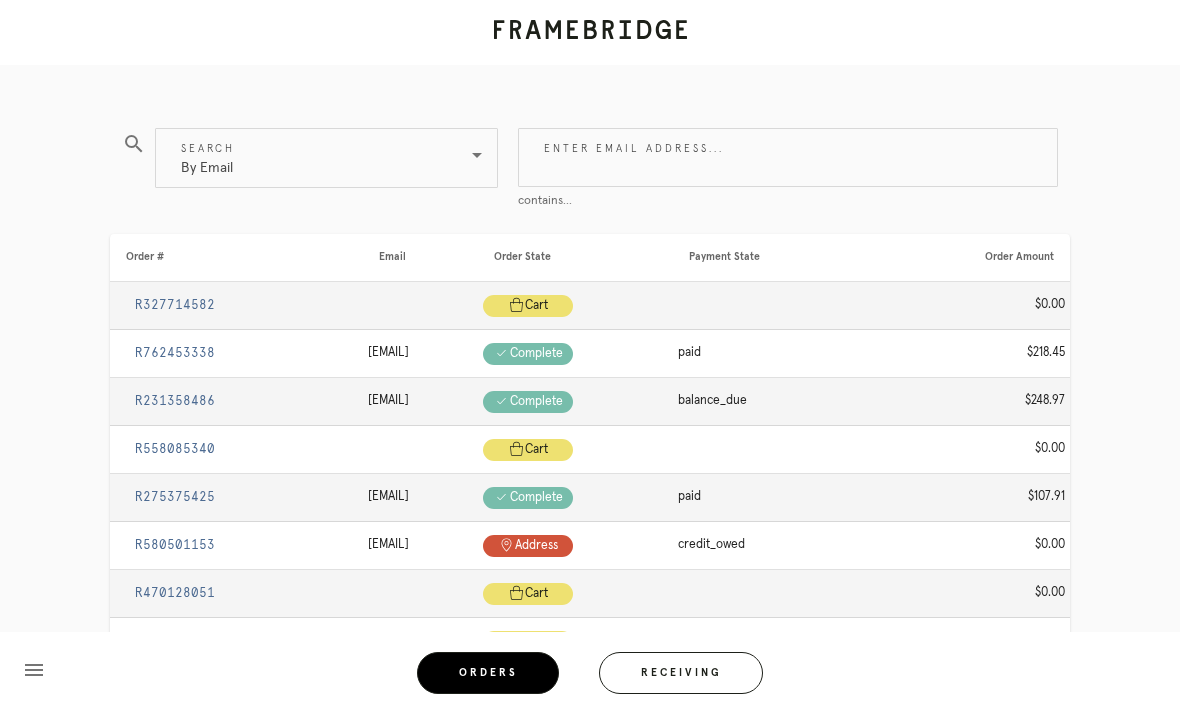 click on "Enter email address..." at bounding box center [788, 157] 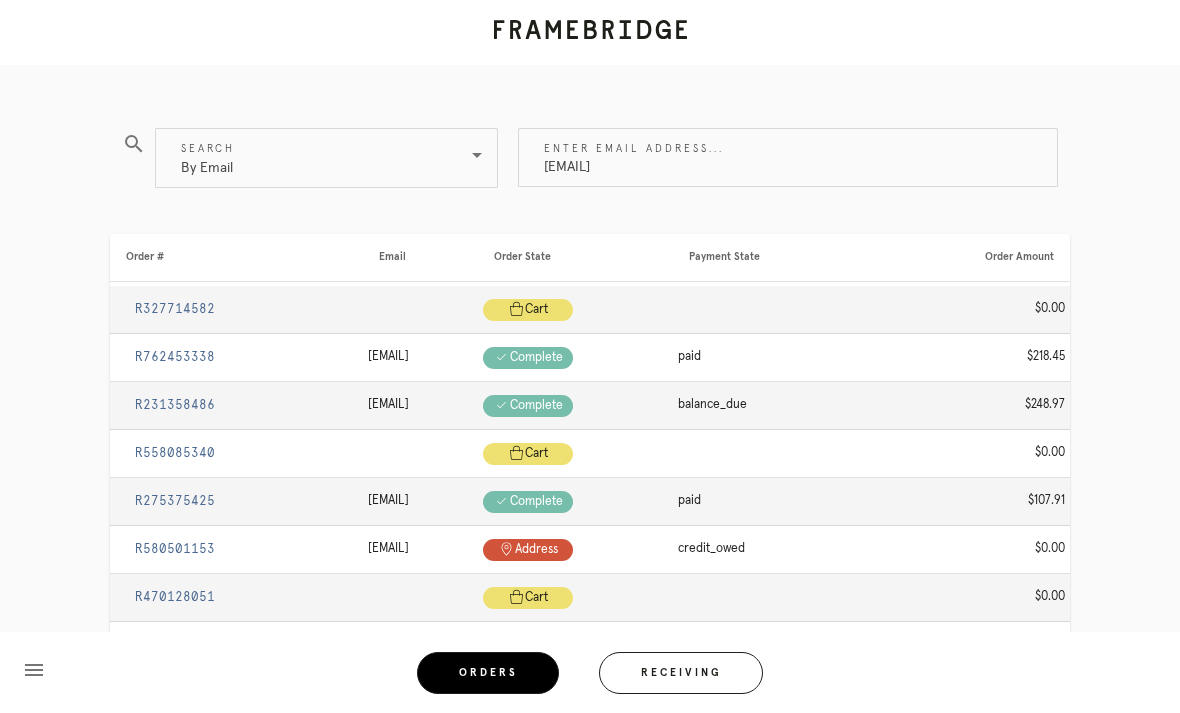 click on "[EMAIL]" at bounding box center (788, 157) 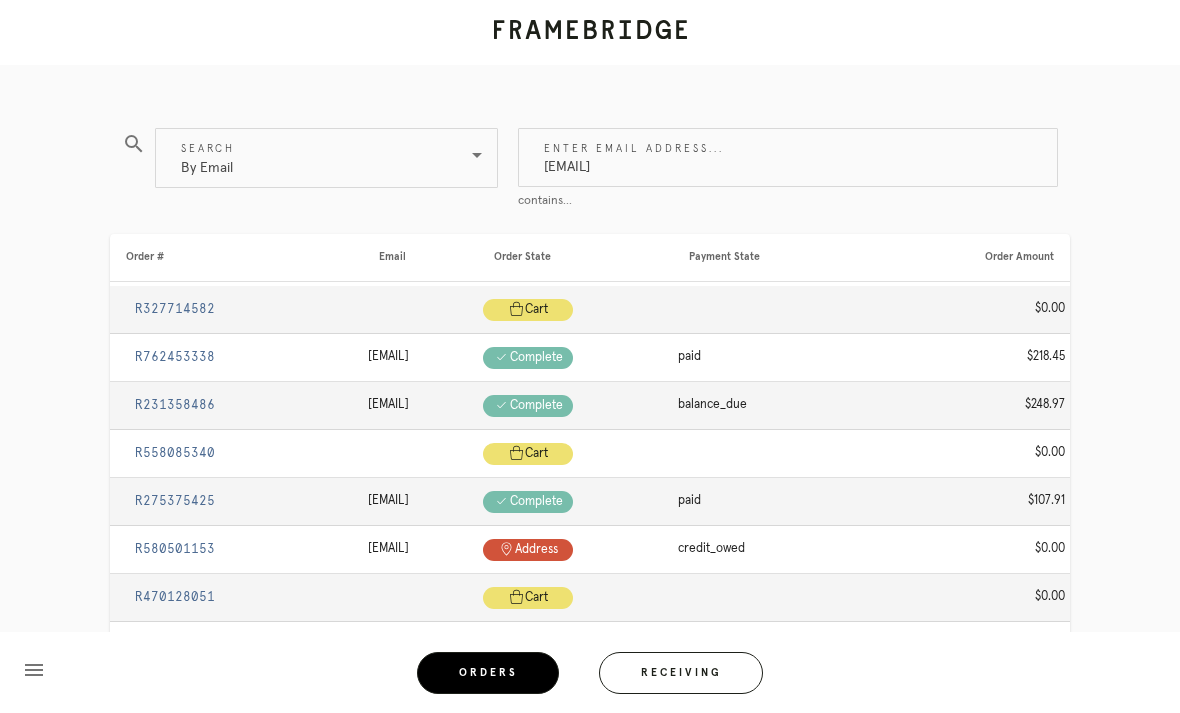 type on "[EMAIL]" 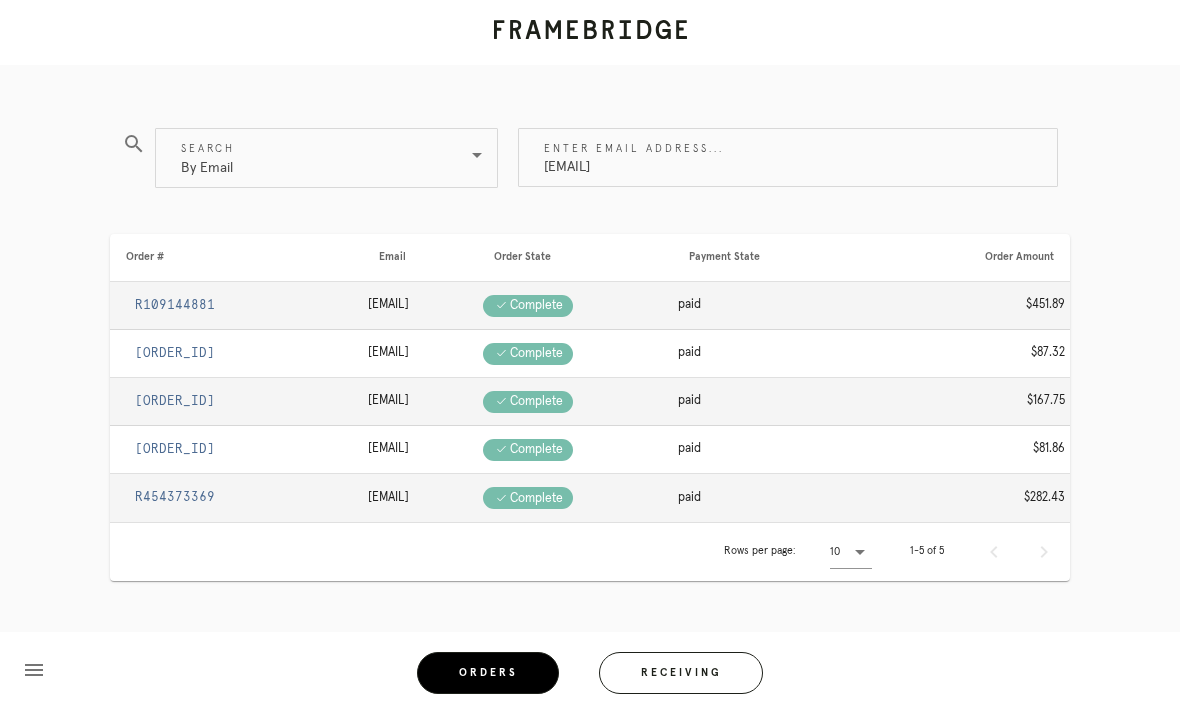 click on "[ORDER_ID]" at bounding box center (175, 449) 